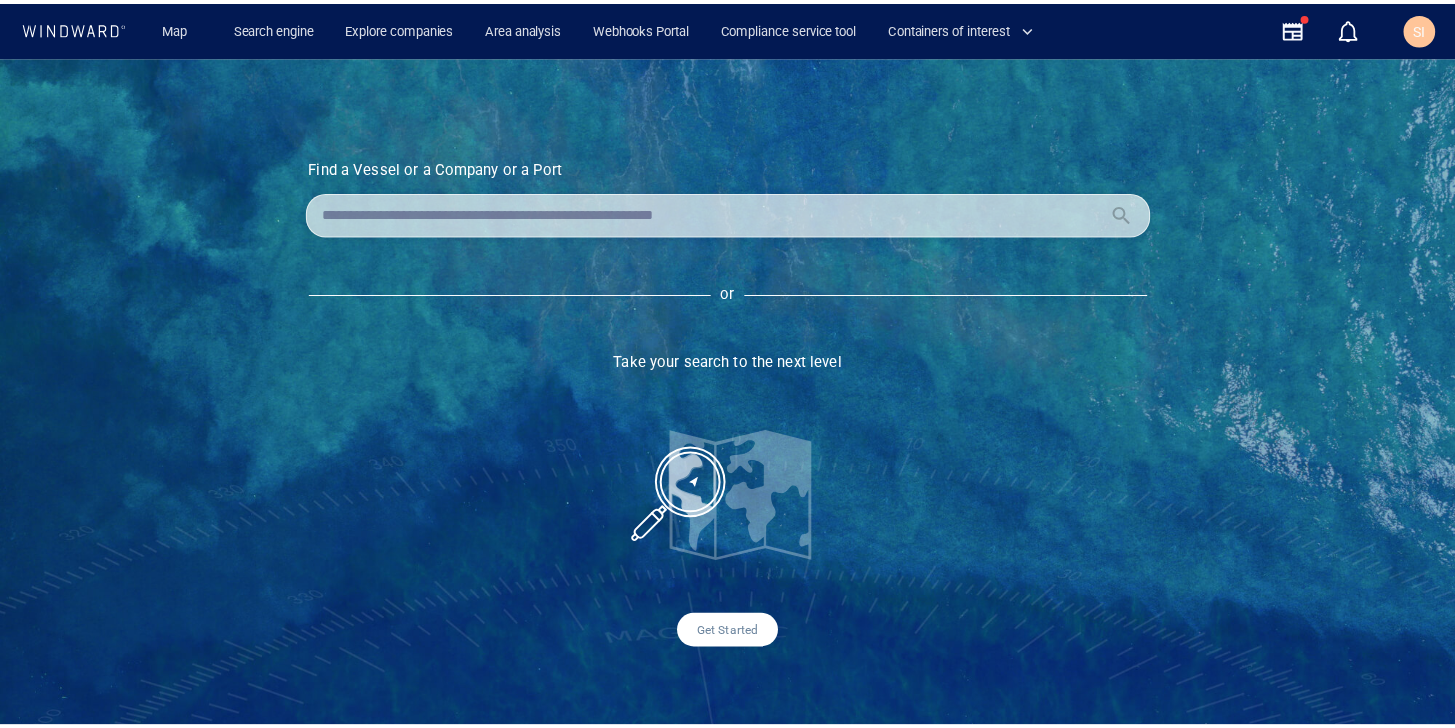scroll, scrollTop: 0, scrollLeft: 0, axis: both 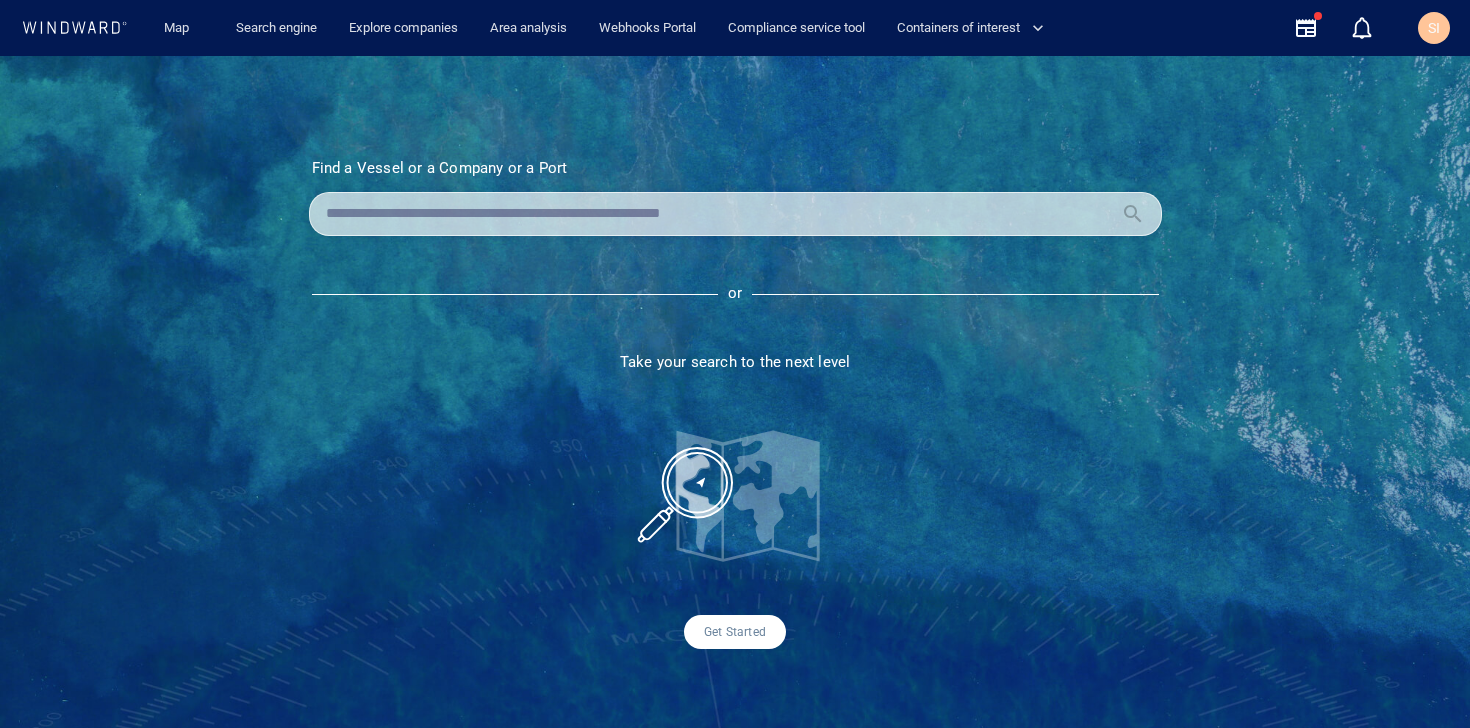 click at bounding box center [719, 214] 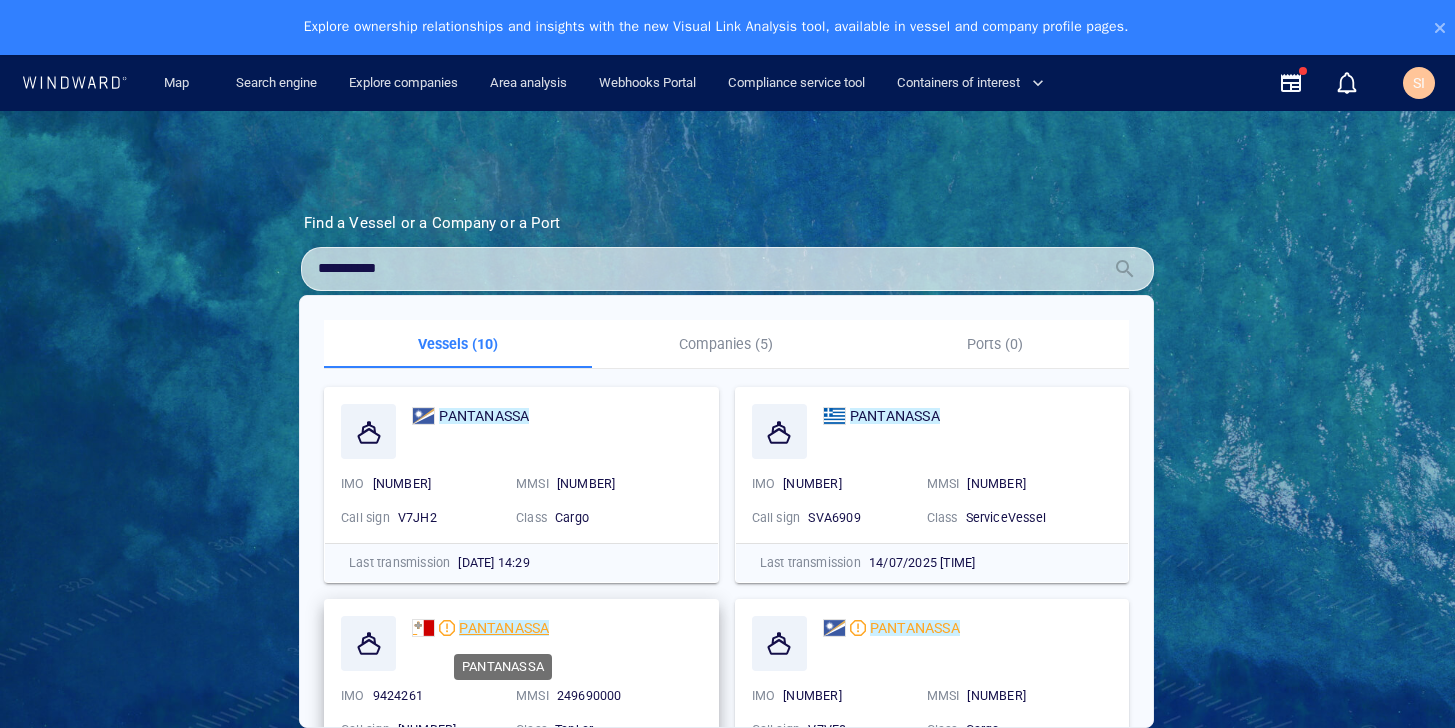 type on "**********" 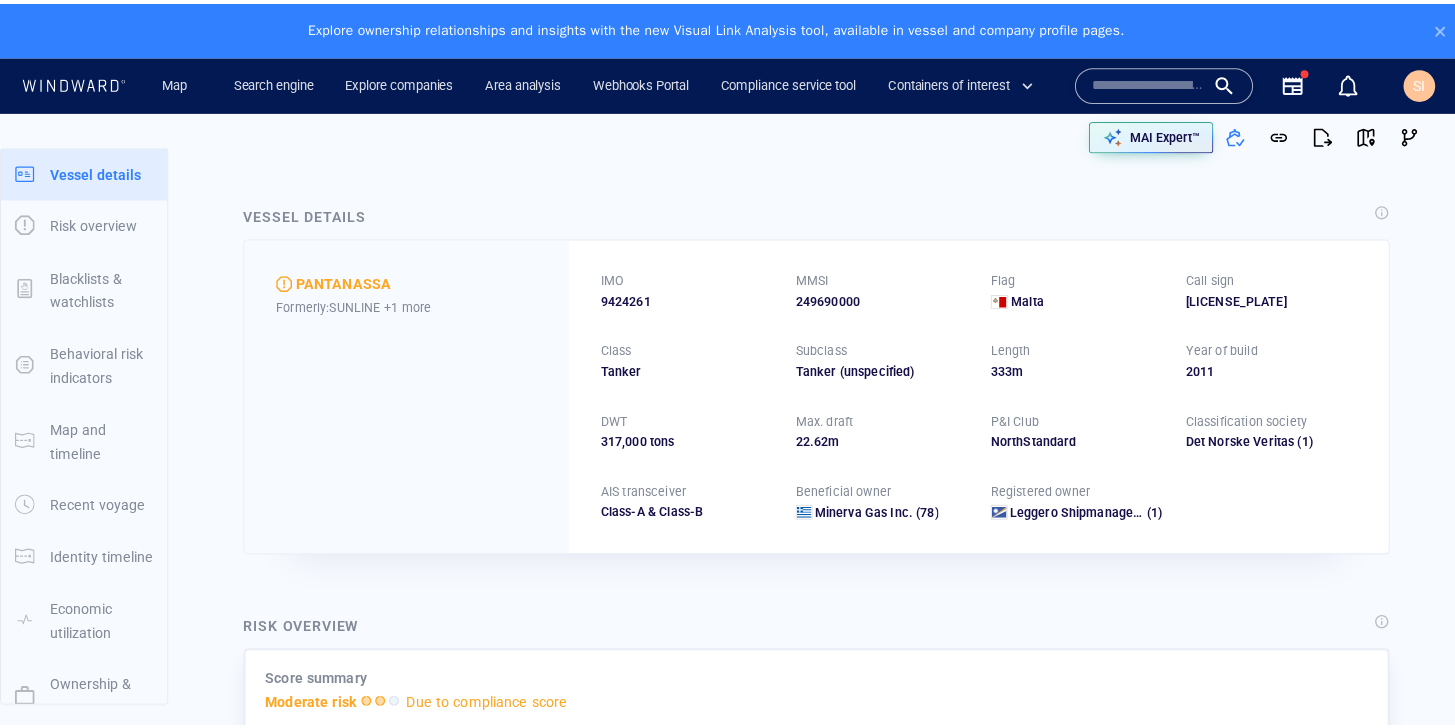 scroll, scrollTop: 0, scrollLeft: 0, axis: both 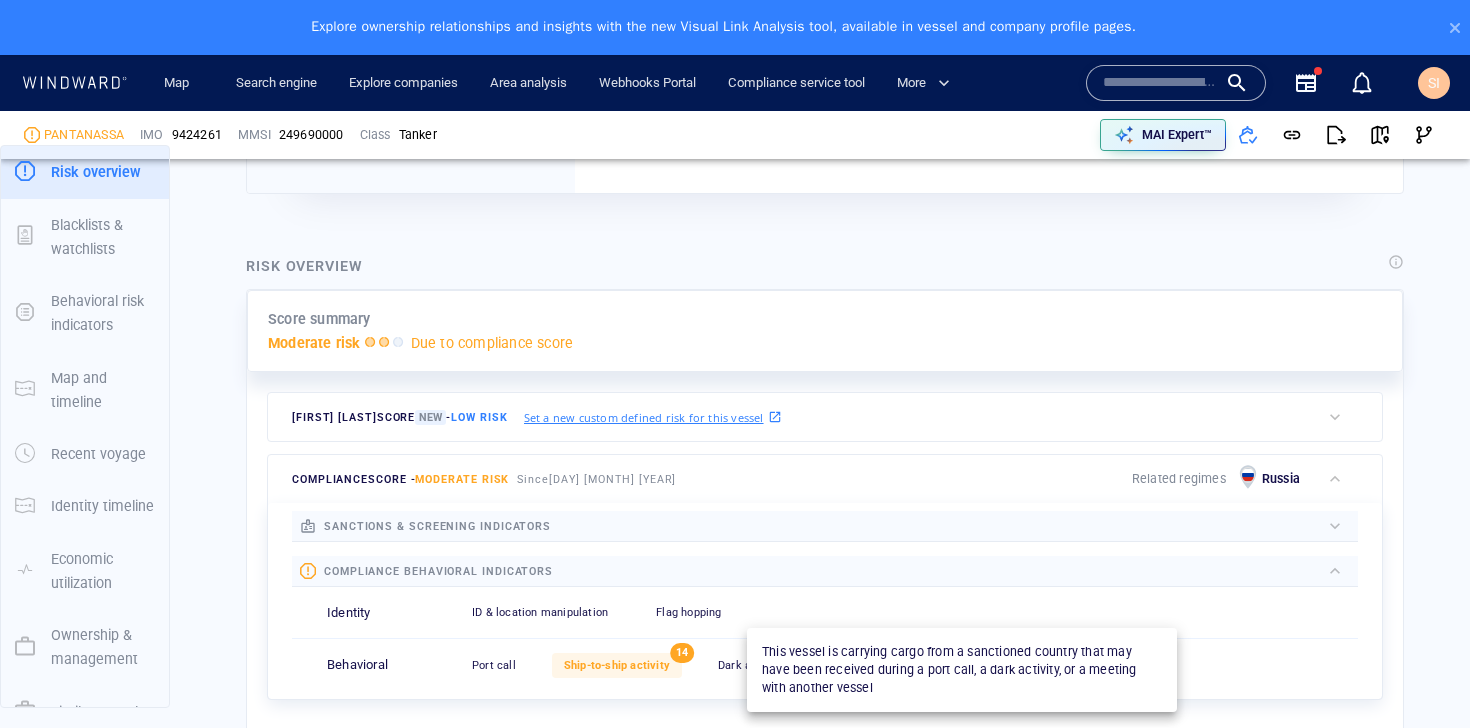 click on "Suspicious cargo" at bounding box center (968, 665) 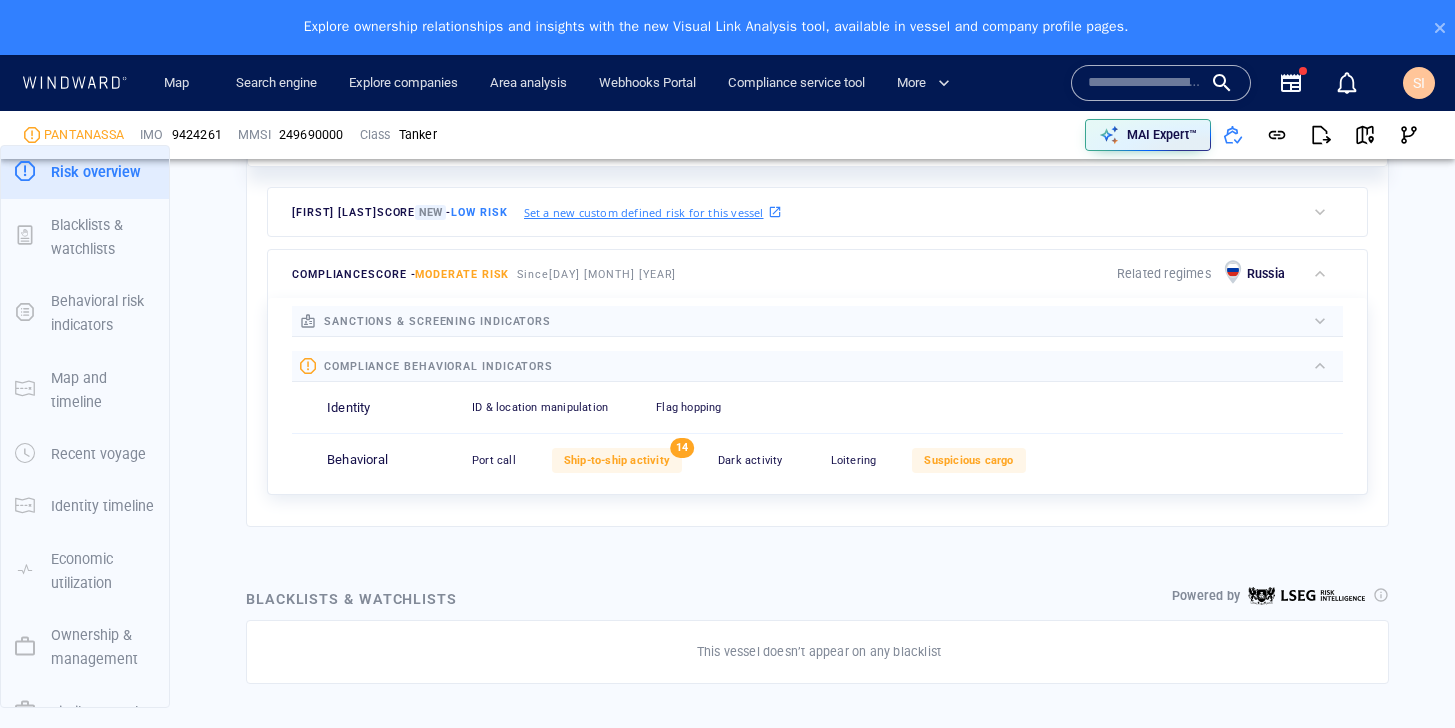 scroll, scrollTop: 747, scrollLeft: 0, axis: vertical 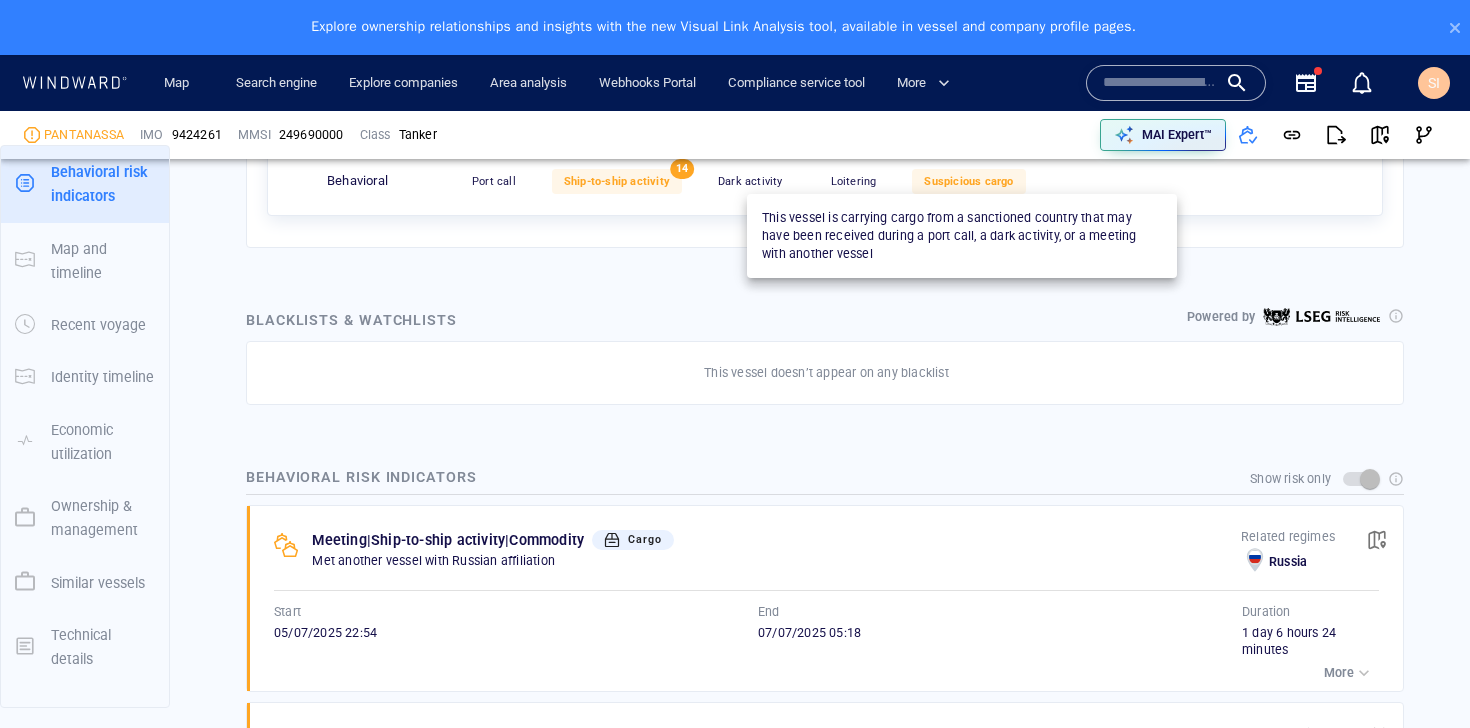 click on "Suspicious cargo" at bounding box center [968, 181] 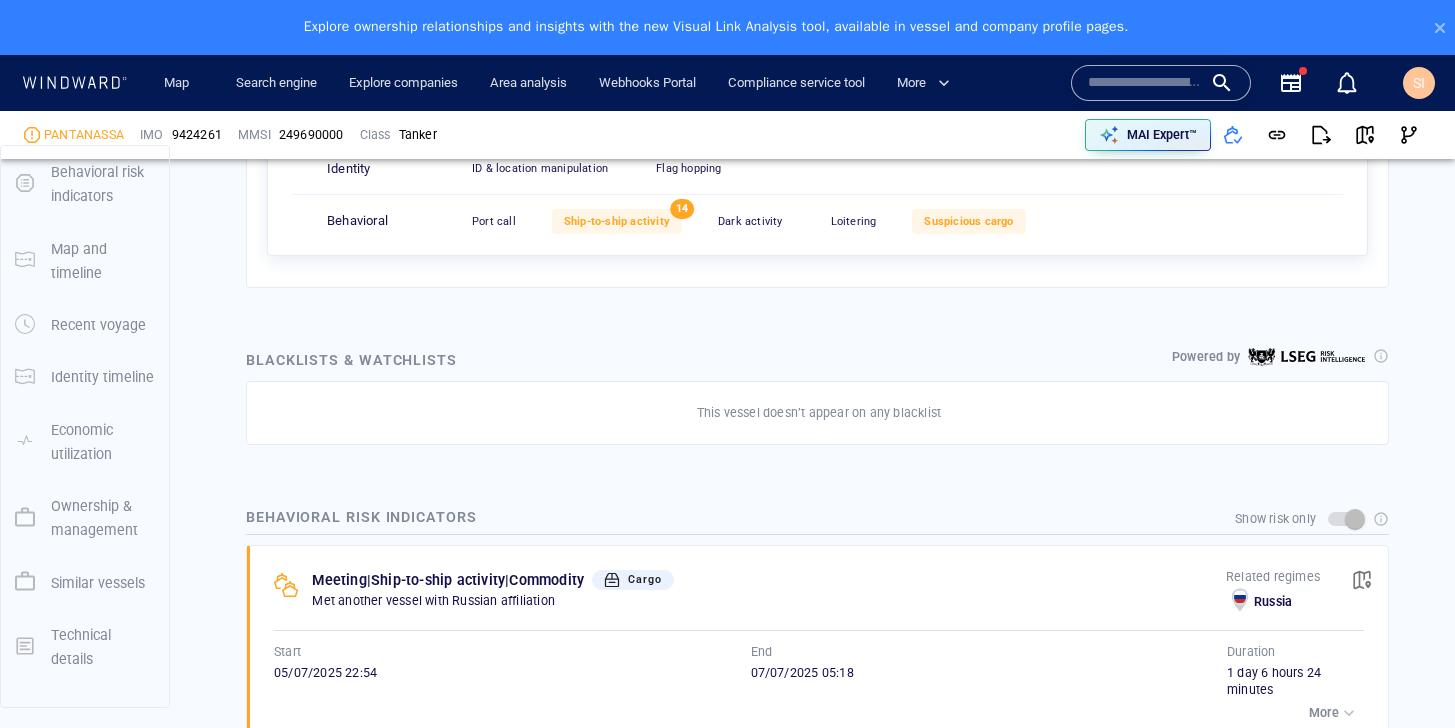 scroll, scrollTop: 726, scrollLeft: 0, axis: vertical 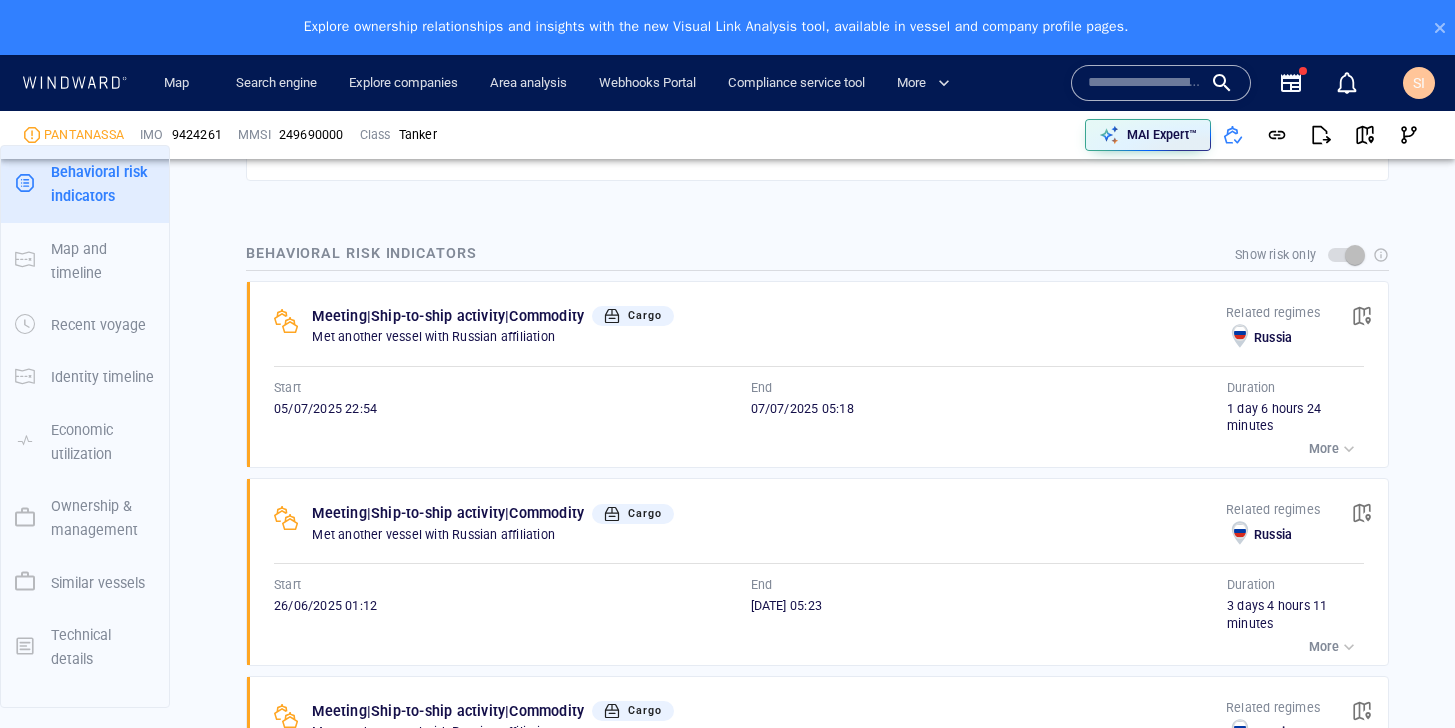 click on "More" at bounding box center [1324, 449] 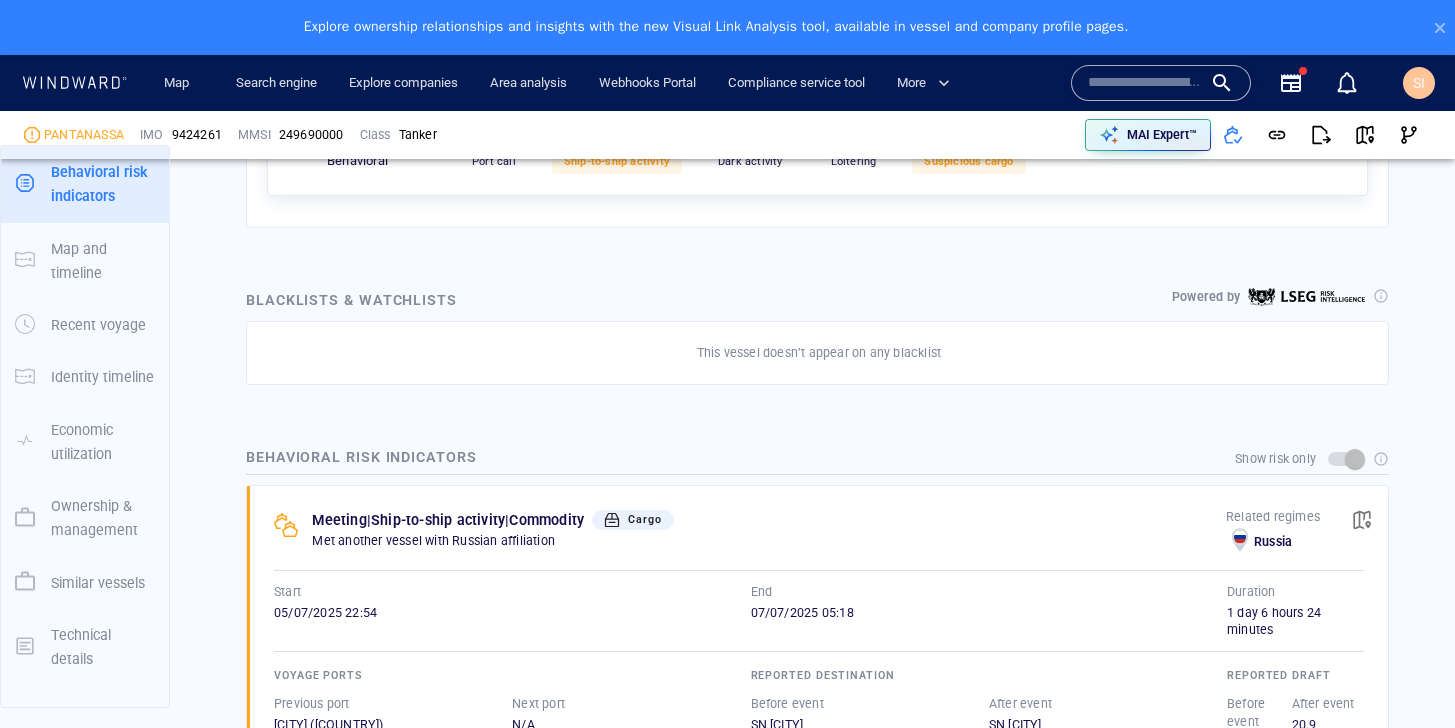 scroll, scrollTop: 670, scrollLeft: 0, axis: vertical 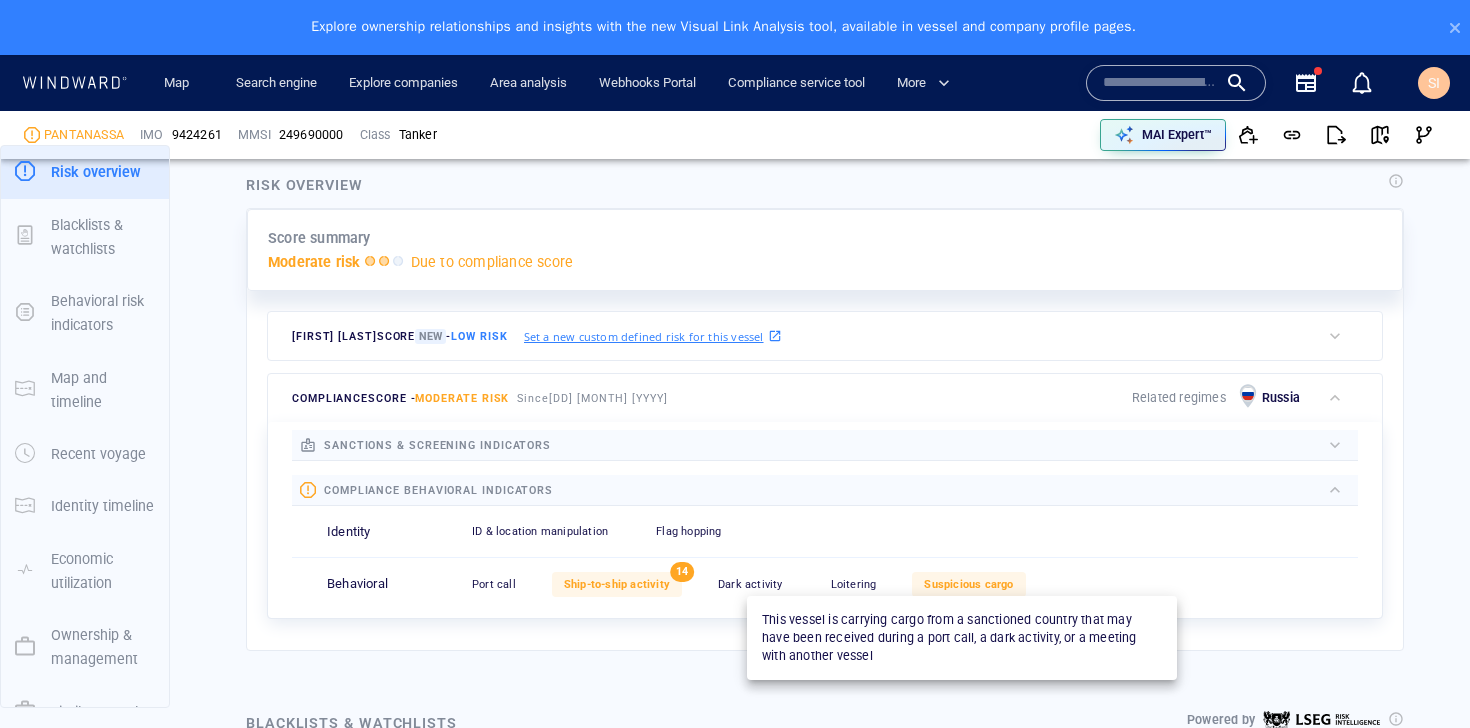 click on "Suspicious cargo" at bounding box center (968, 584) 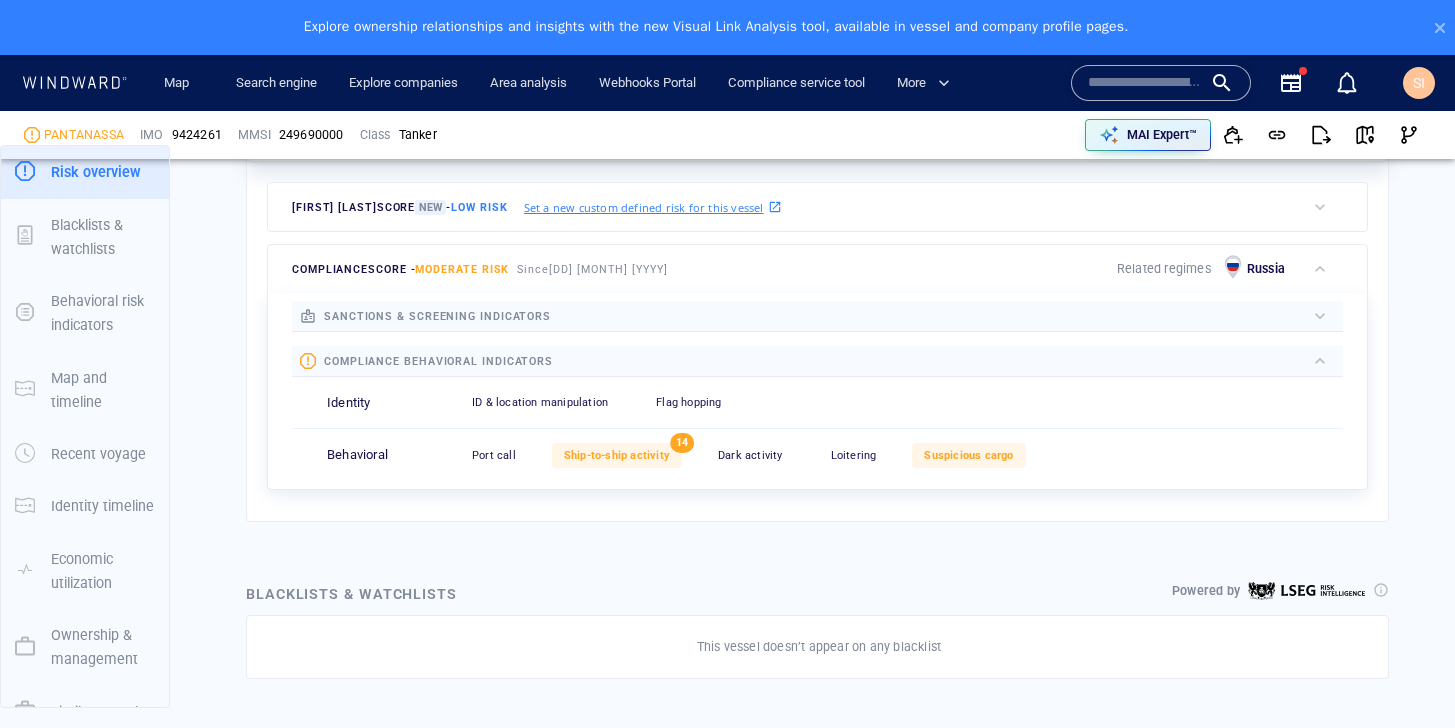 scroll, scrollTop: 730, scrollLeft: 0, axis: vertical 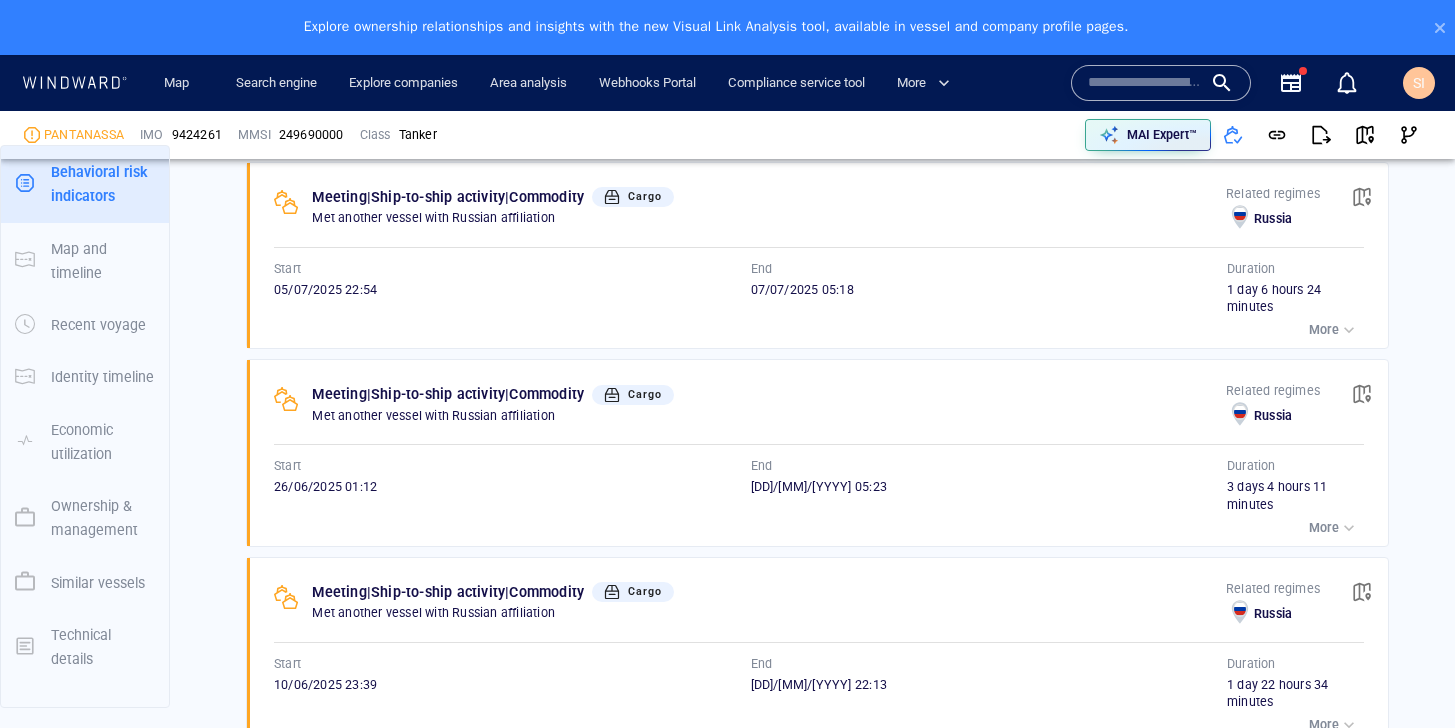 click at bounding box center [1349, 330] 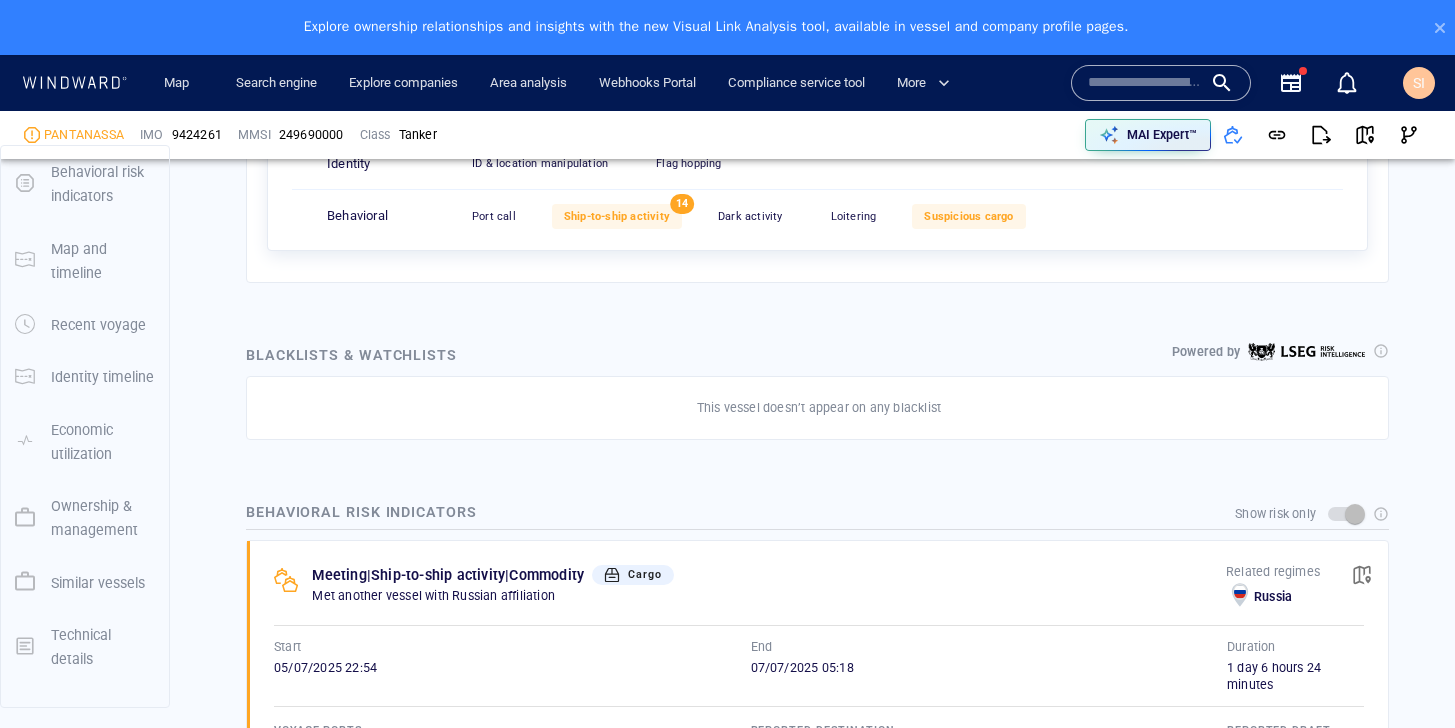 scroll, scrollTop: 636, scrollLeft: 0, axis: vertical 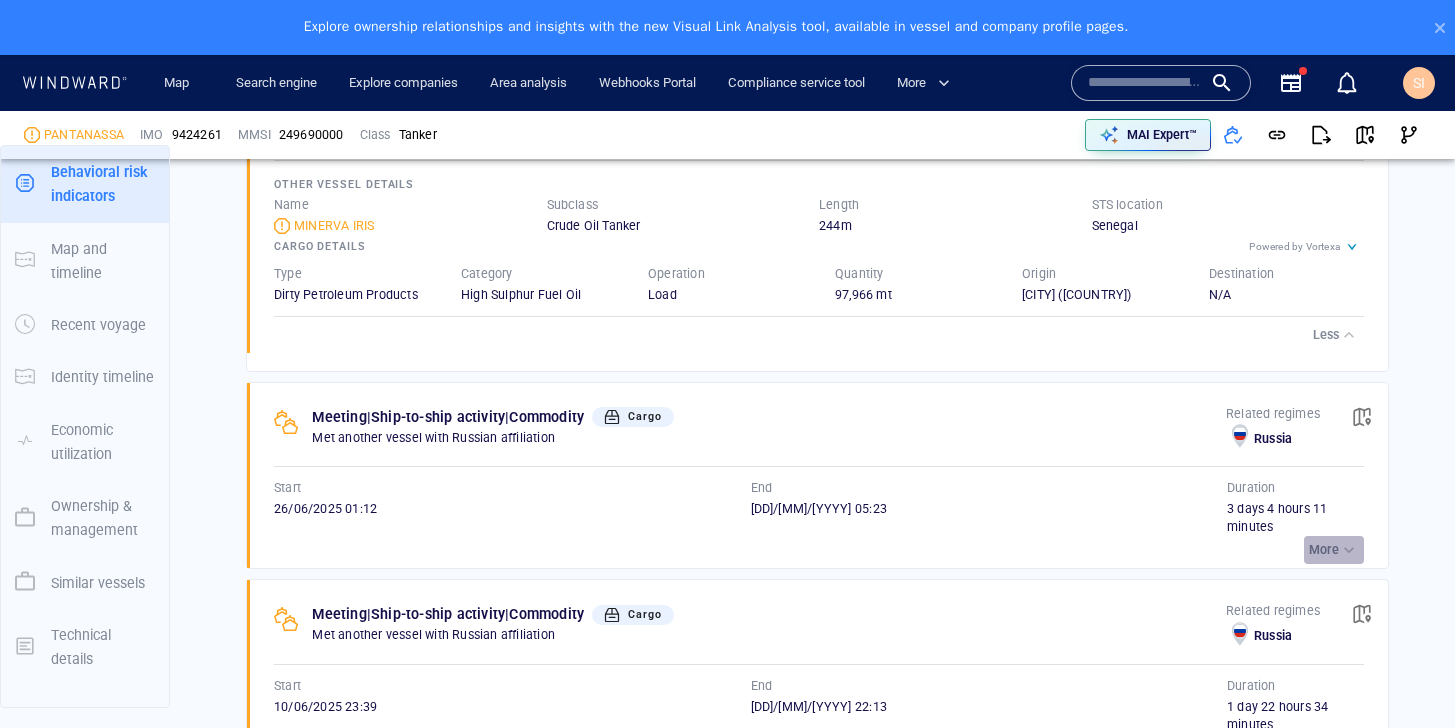 click on "More" at bounding box center (1324, 550) 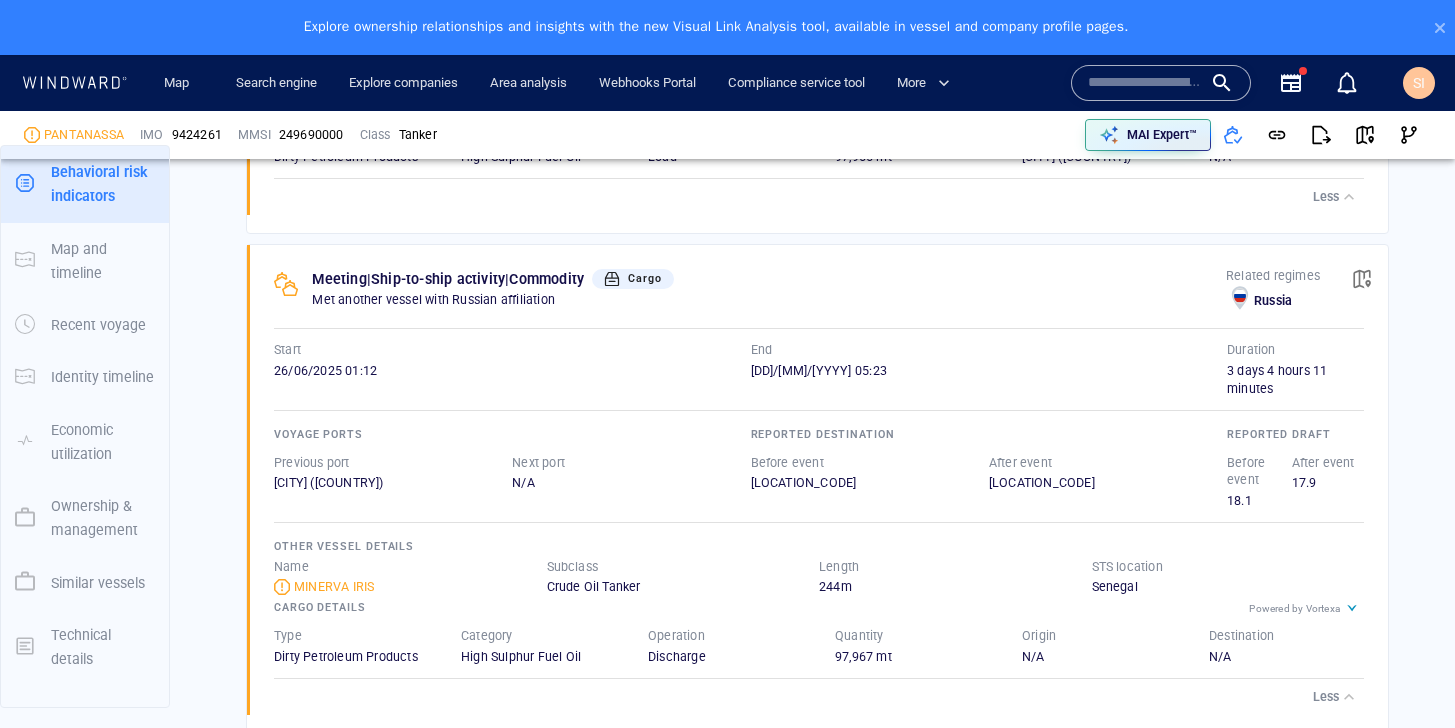 scroll, scrollTop: 1654, scrollLeft: 0, axis: vertical 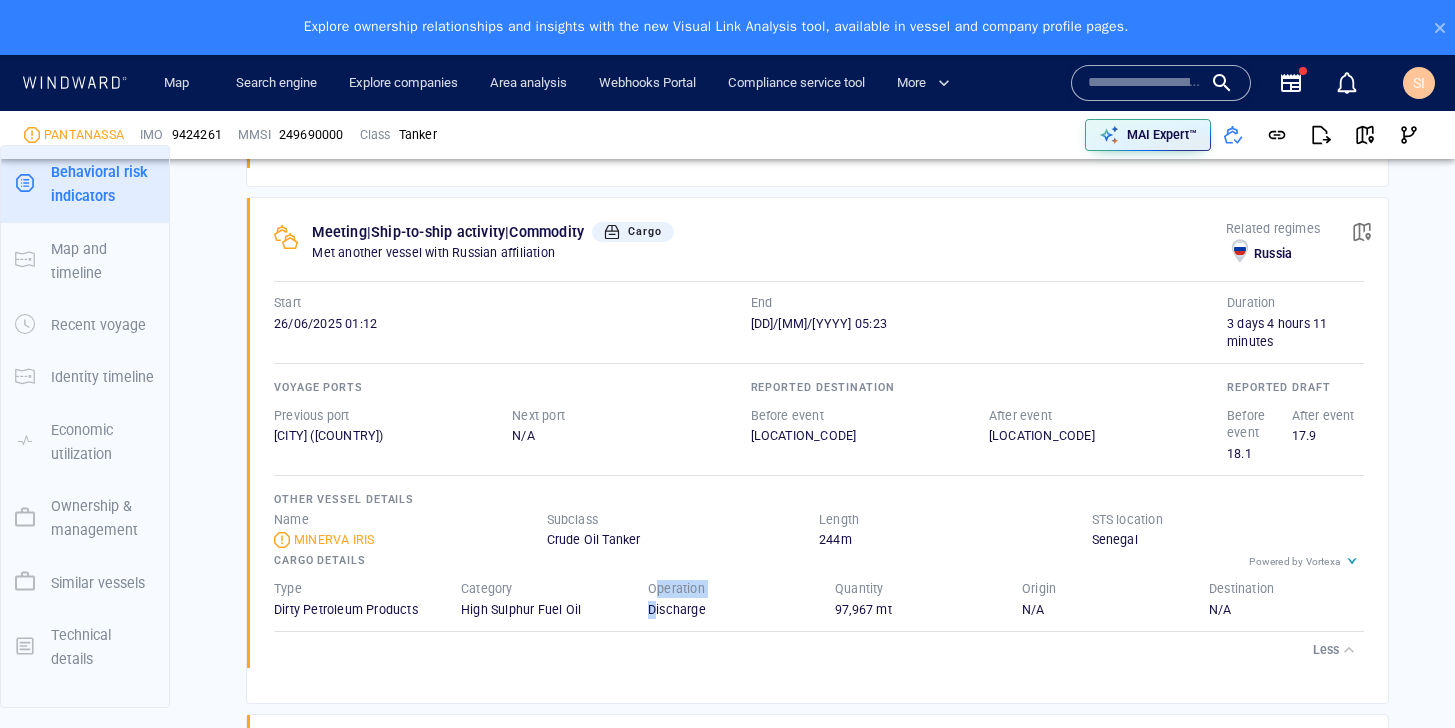 drag, startPoint x: 649, startPoint y: 591, endPoint x: 651, endPoint y: 614, distance: 23.086792 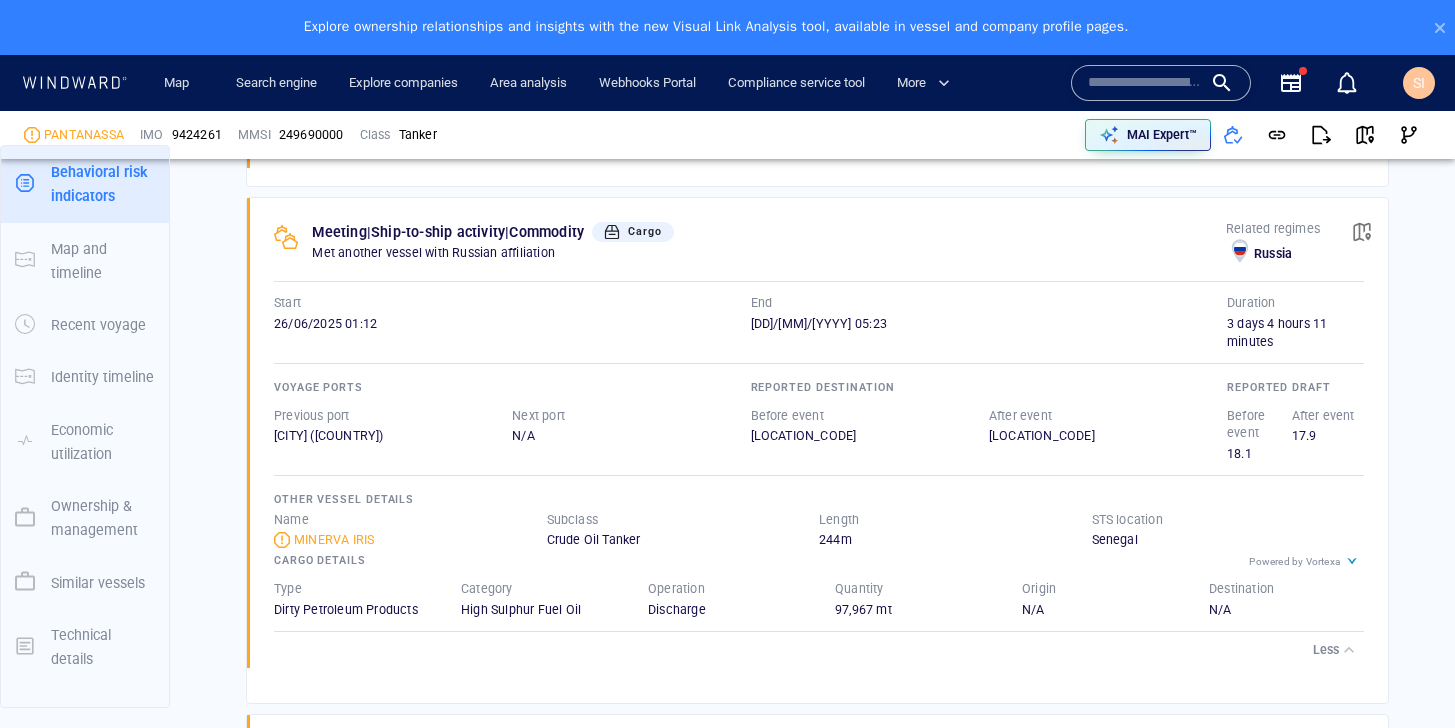 click on "Operation [LAST]" at bounding box center [725, 599] 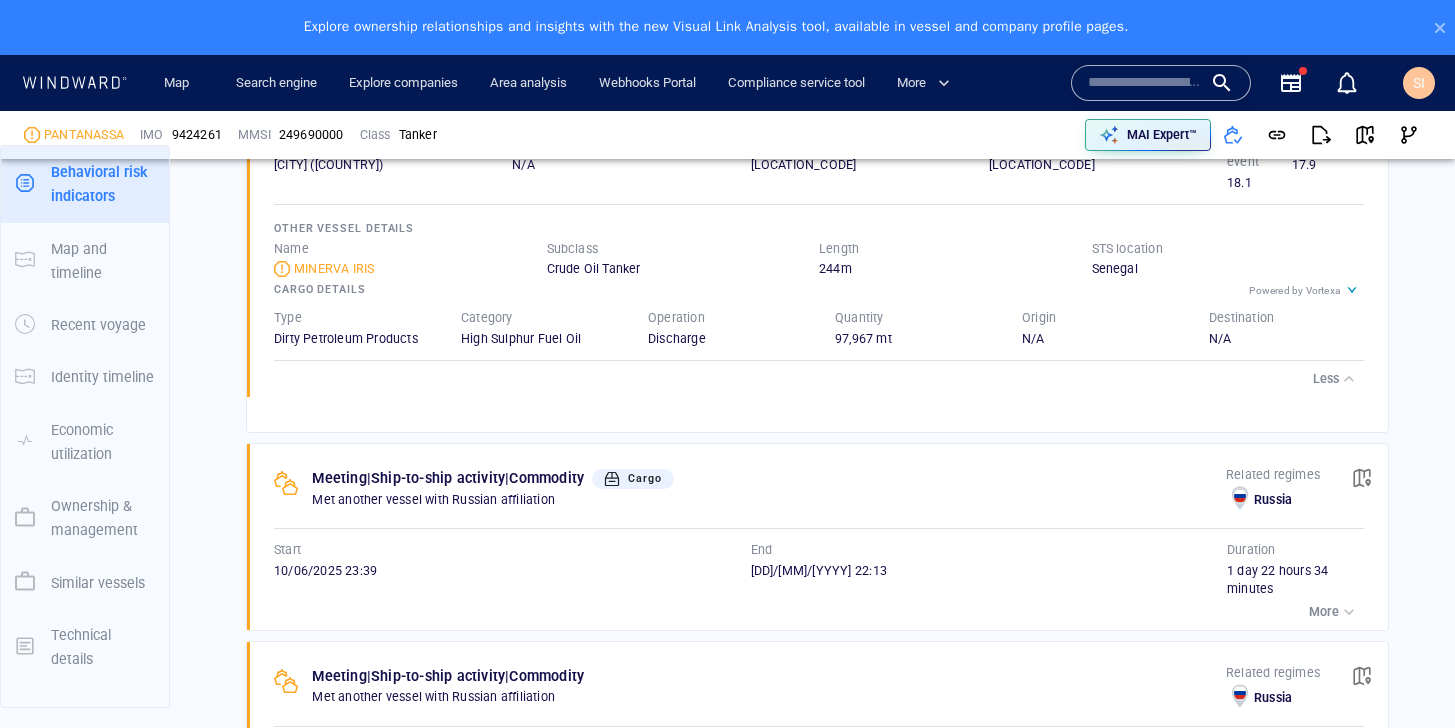 scroll, scrollTop: 2129, scrollLeft: 0, axis: vertical 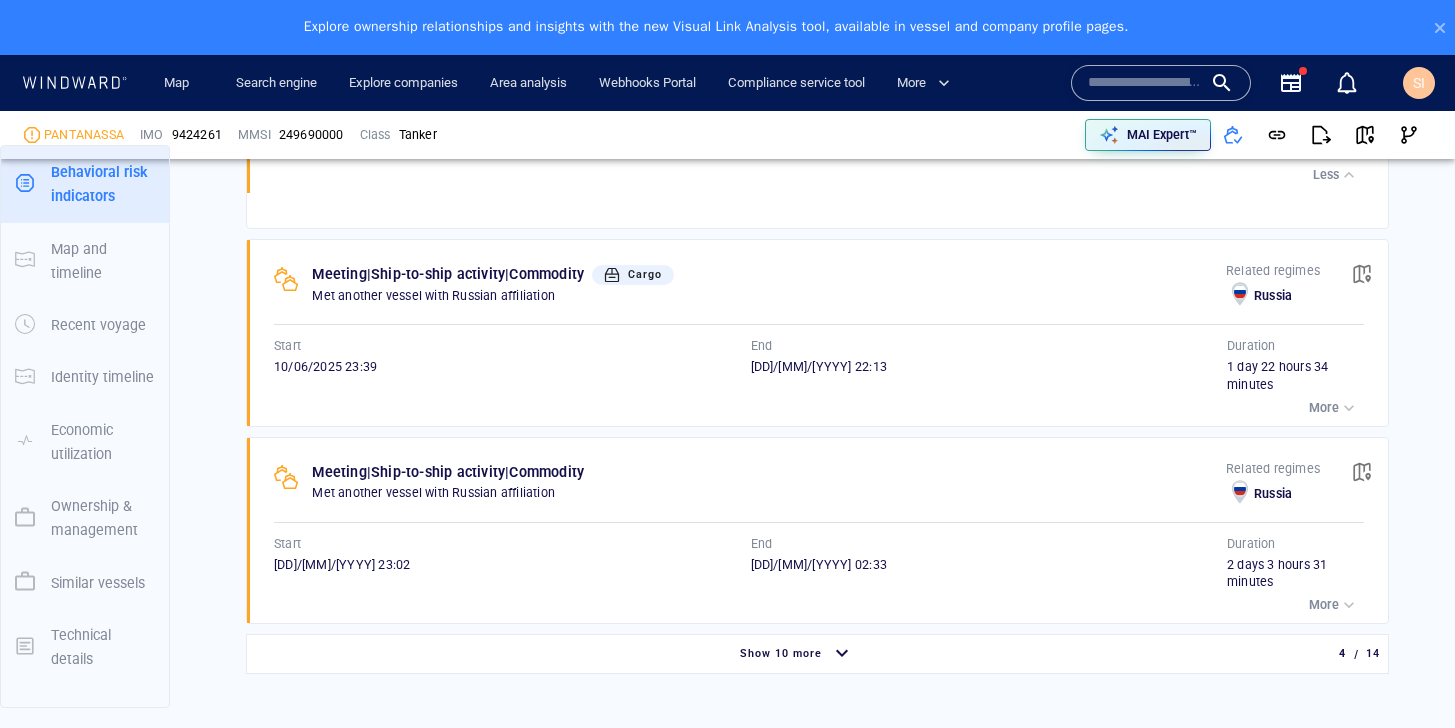 click on "More" at bounding box center [1324, 408] 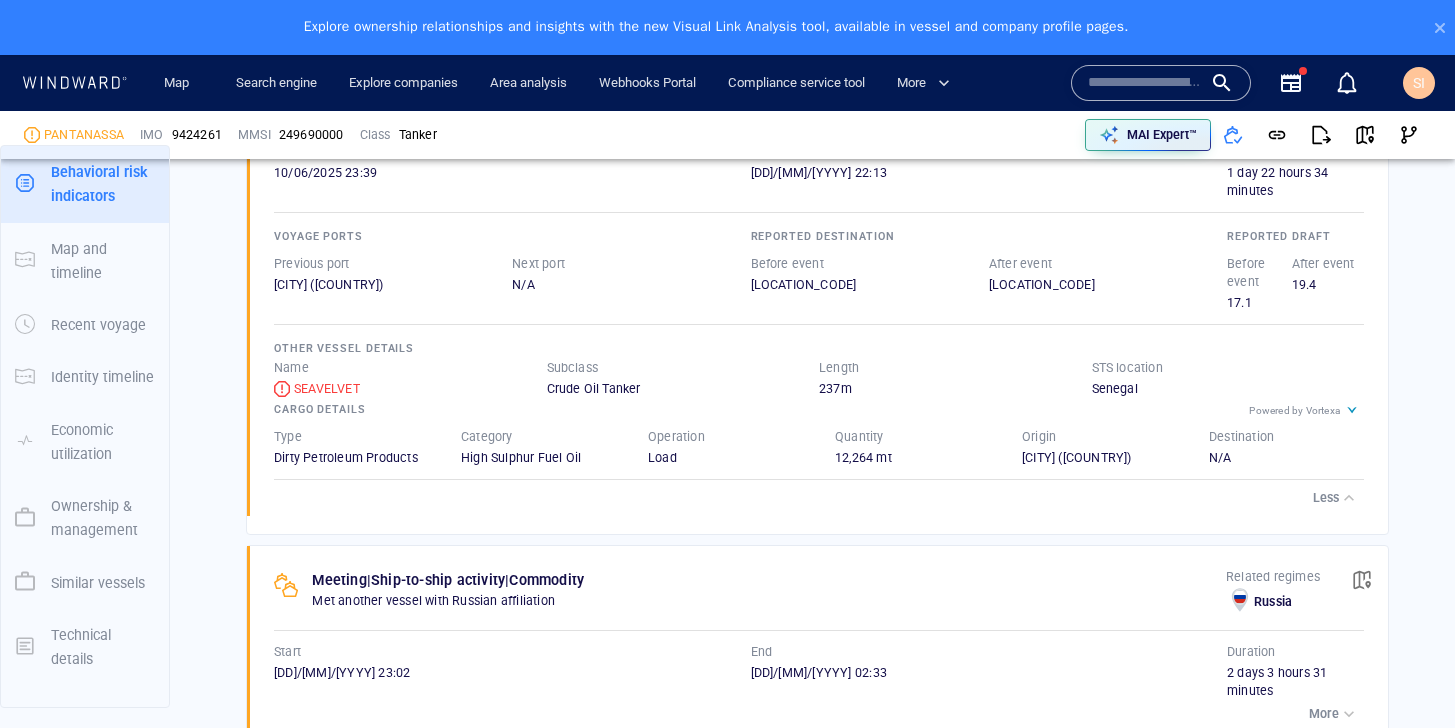 scroll, scrollTop: 2461, scrollLeft: 0, axis: vertical 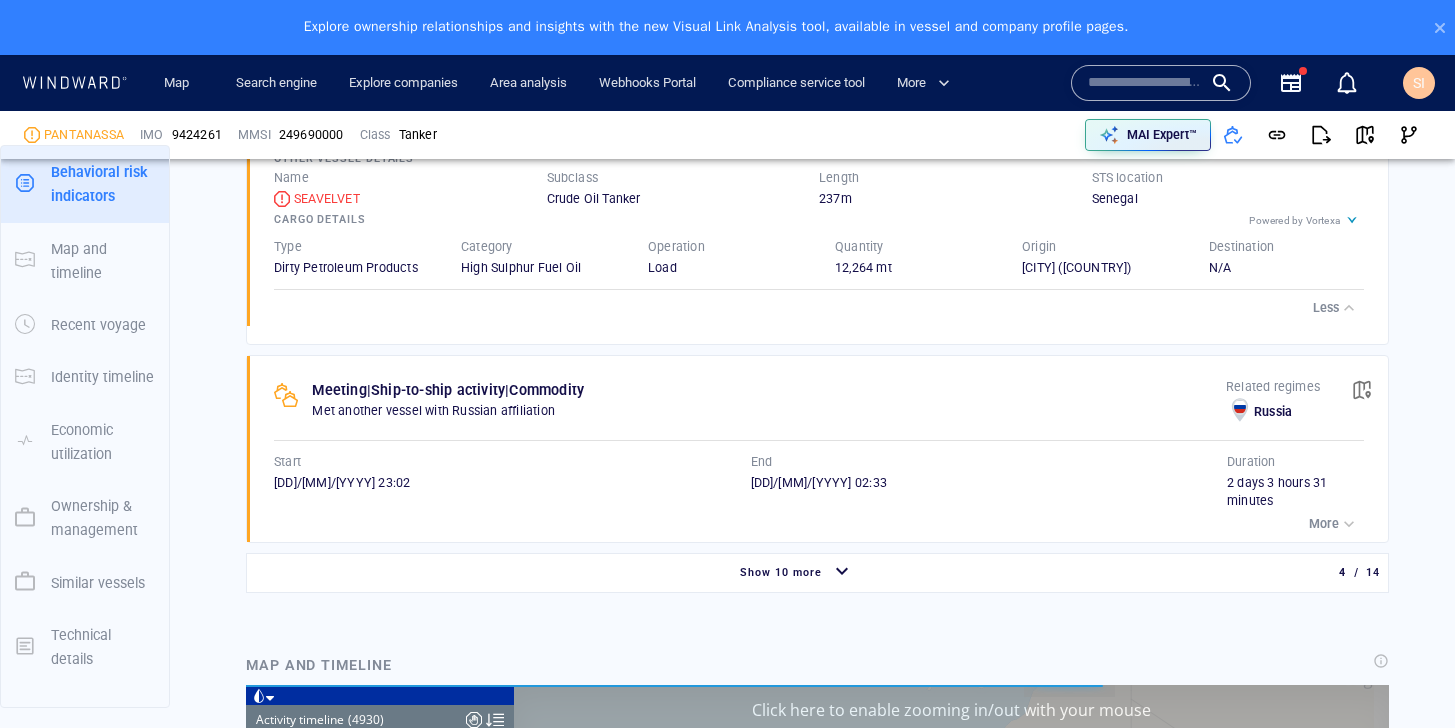 click on "More" at bounding box center [1324, 524] 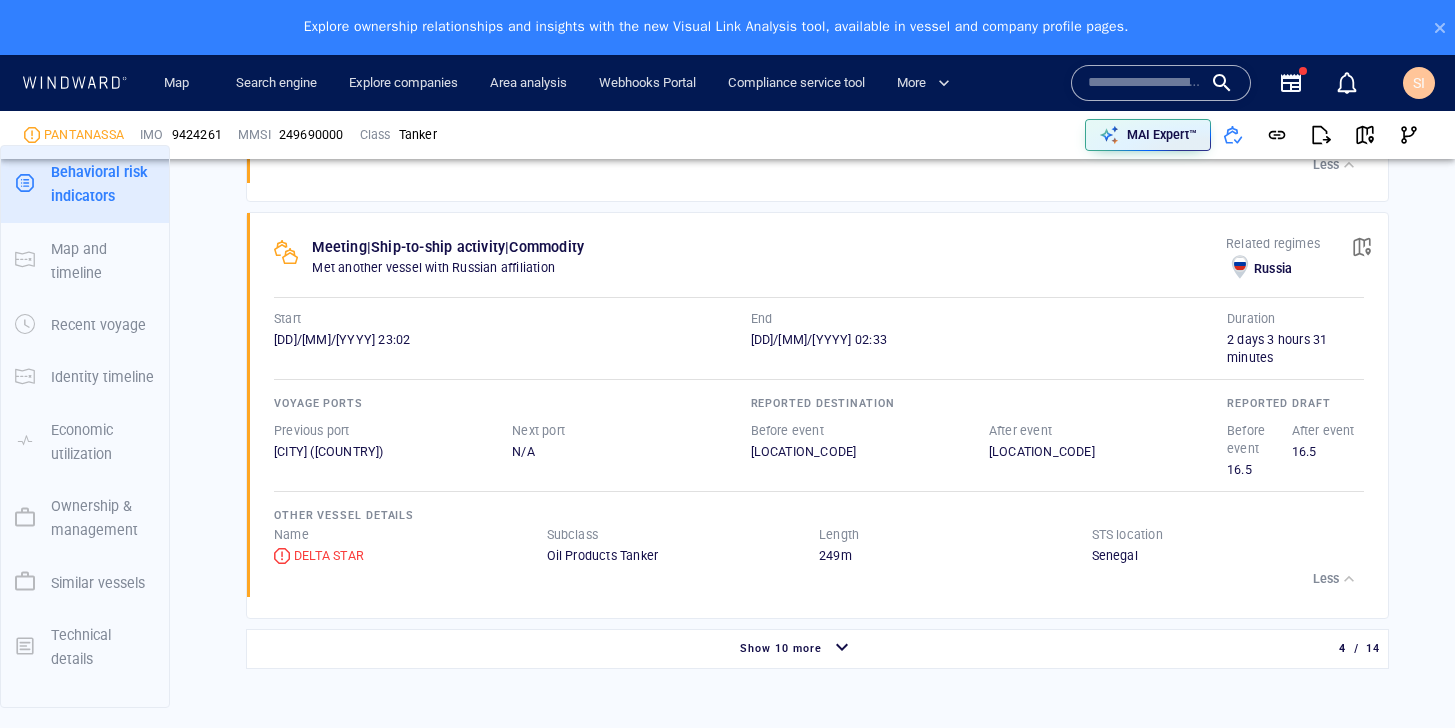 scroll, scrollTop: 2700, scrollLeft: 0, axis: vertical 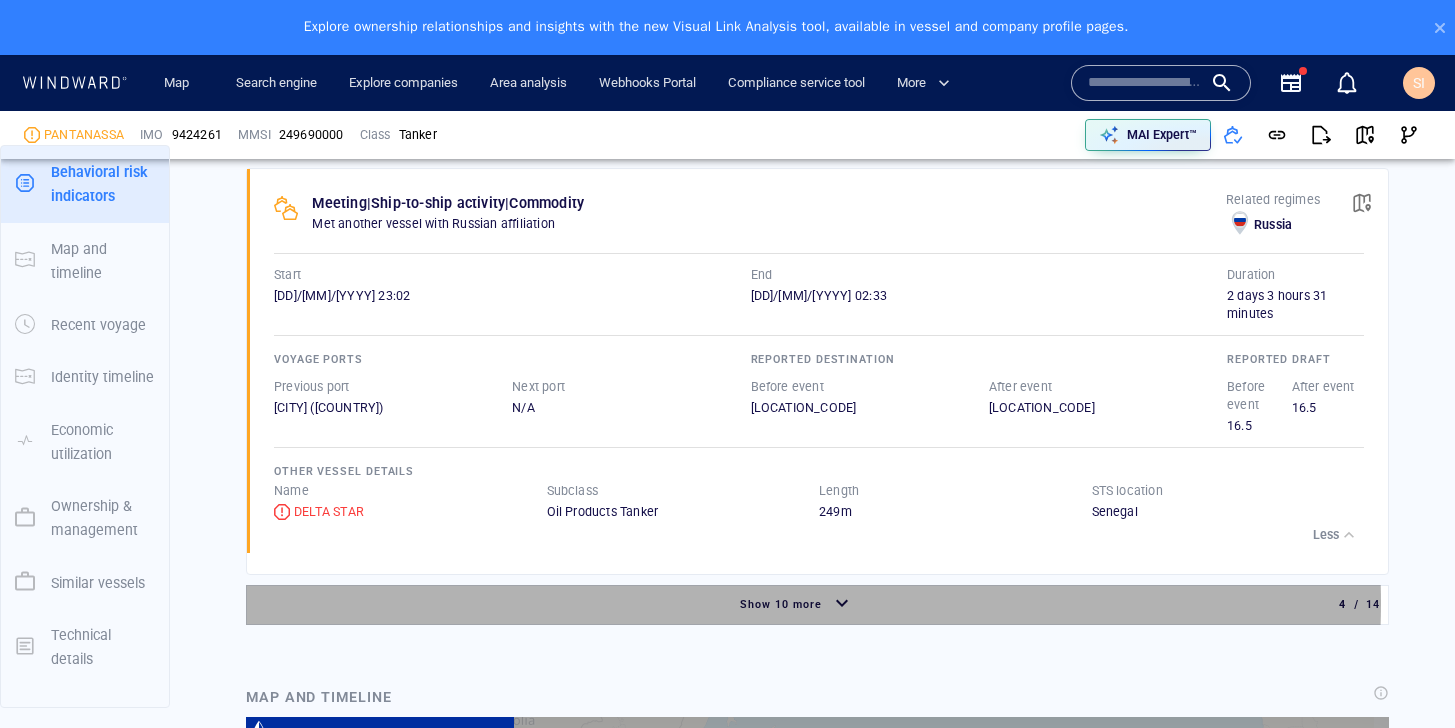 click on "Show 10 more" at bounding box center (781, 605) 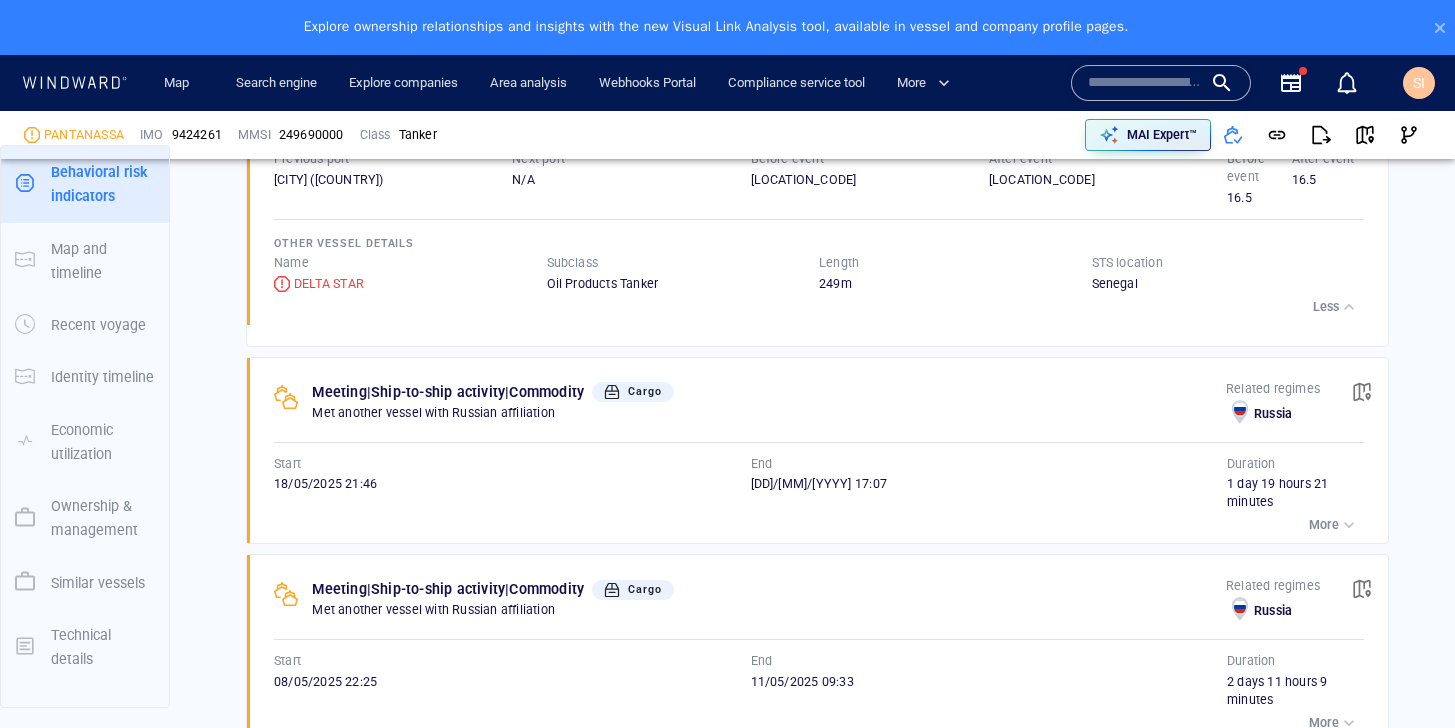 scroll, scrollTop: 2931, scrollLeft: 0, axis: vertical 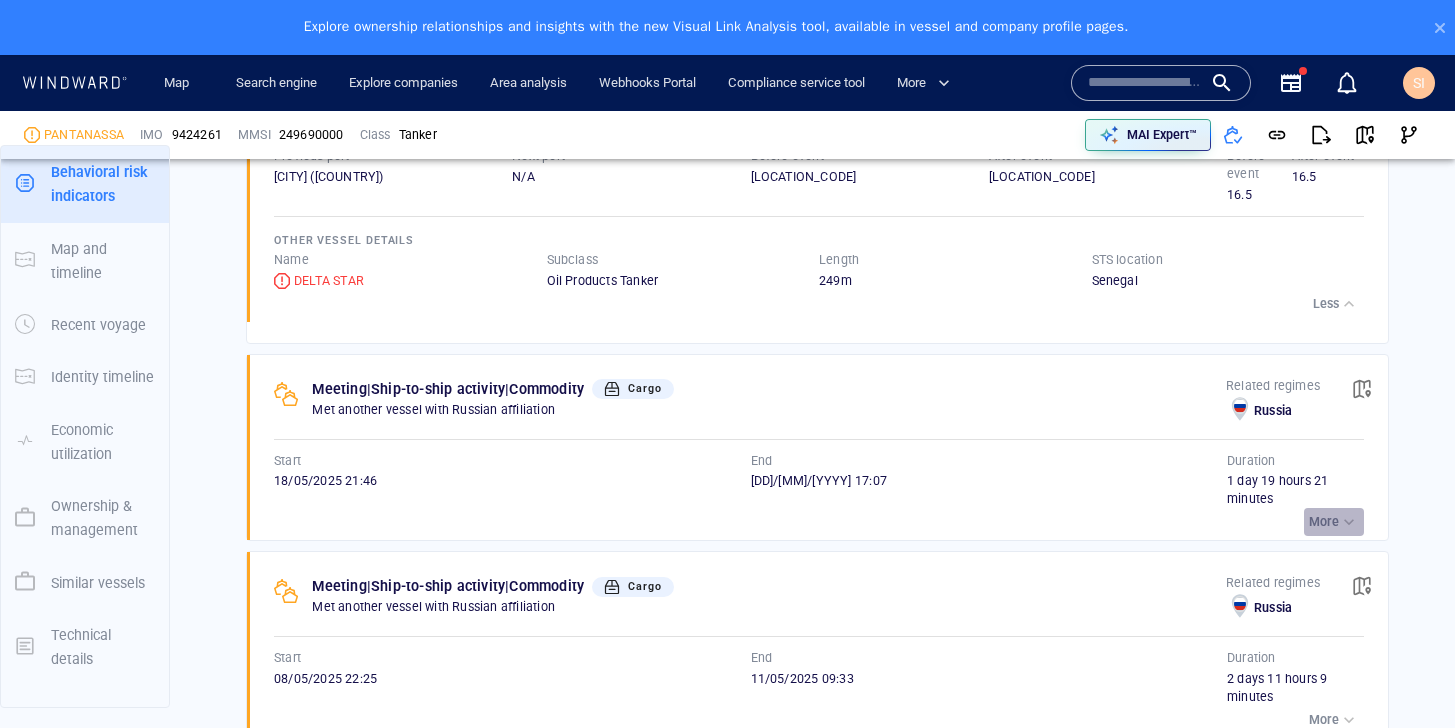 click on "More" at bounding box center [1324, 522] 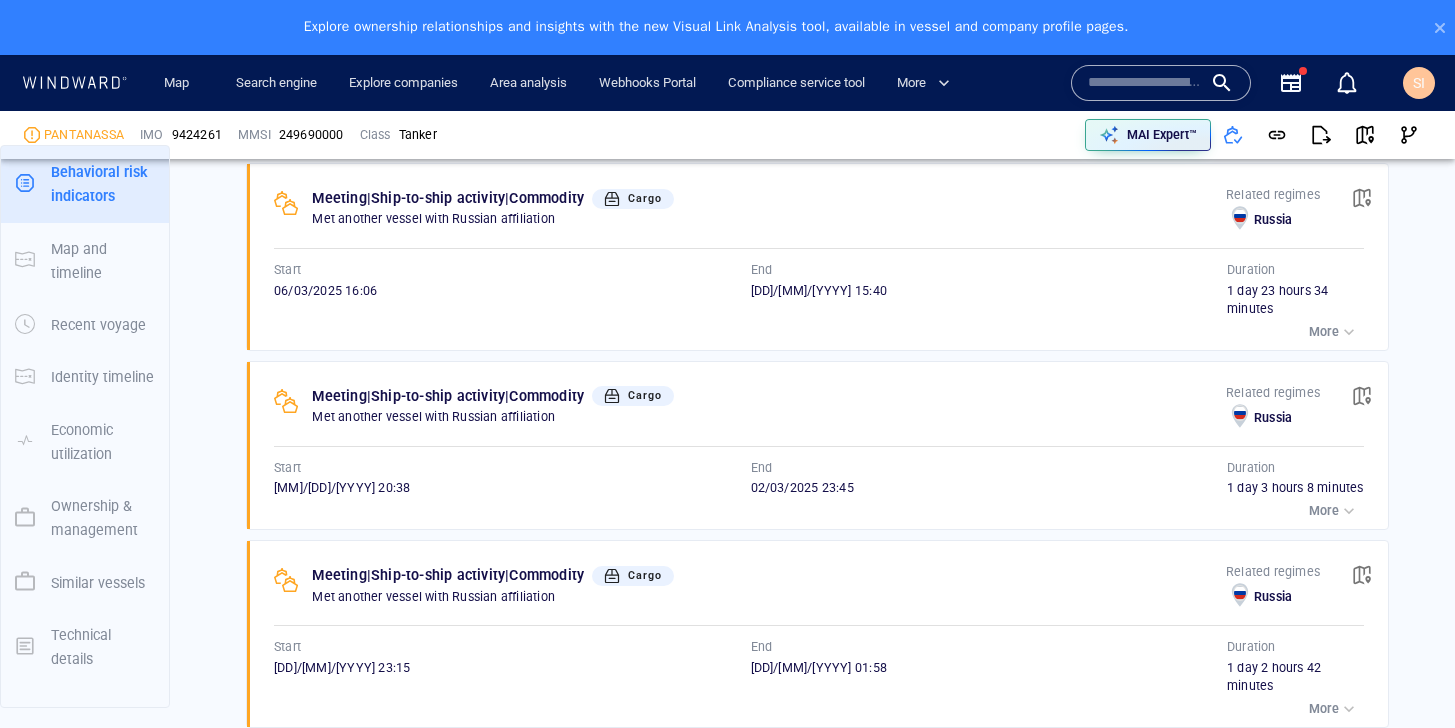 scroll, scrollTop: 5599, scrollLeft: 0, axis: vertical 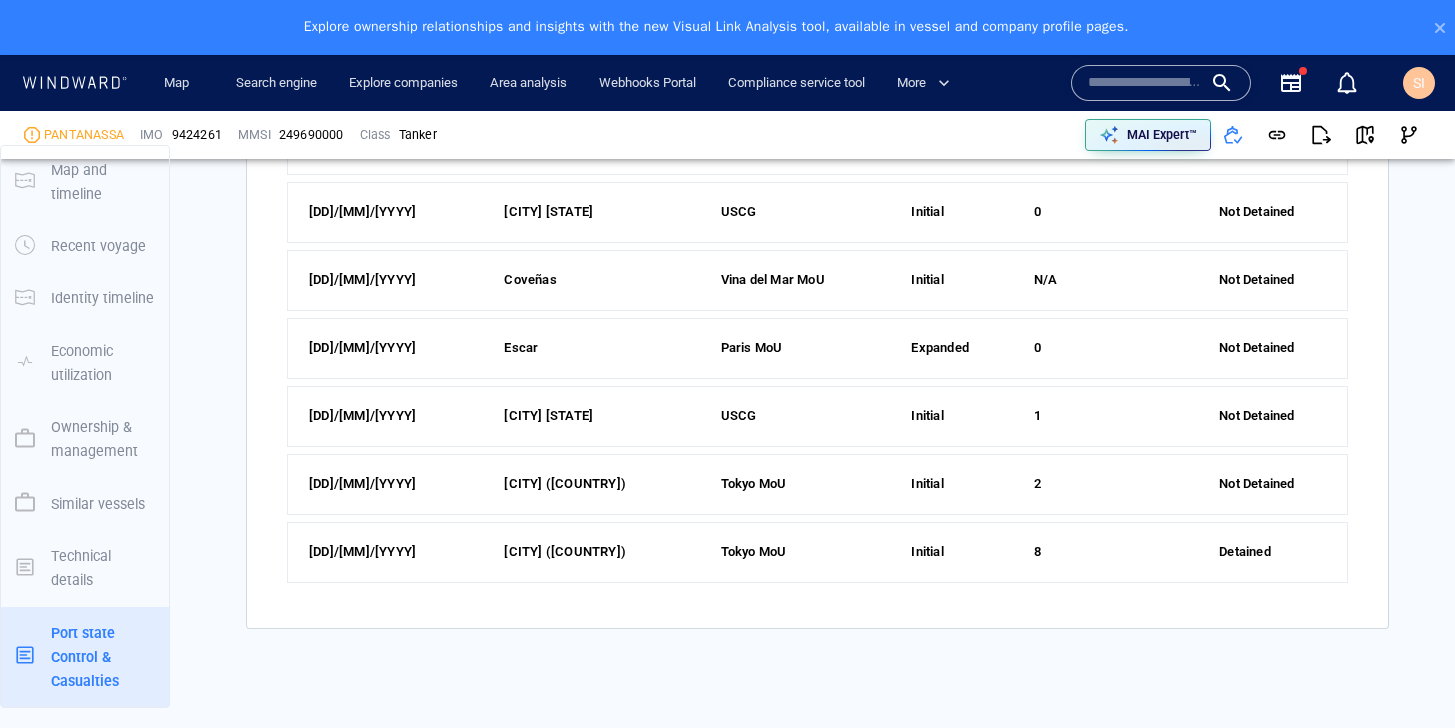 click on "8" at bounding box center [1113, 552] 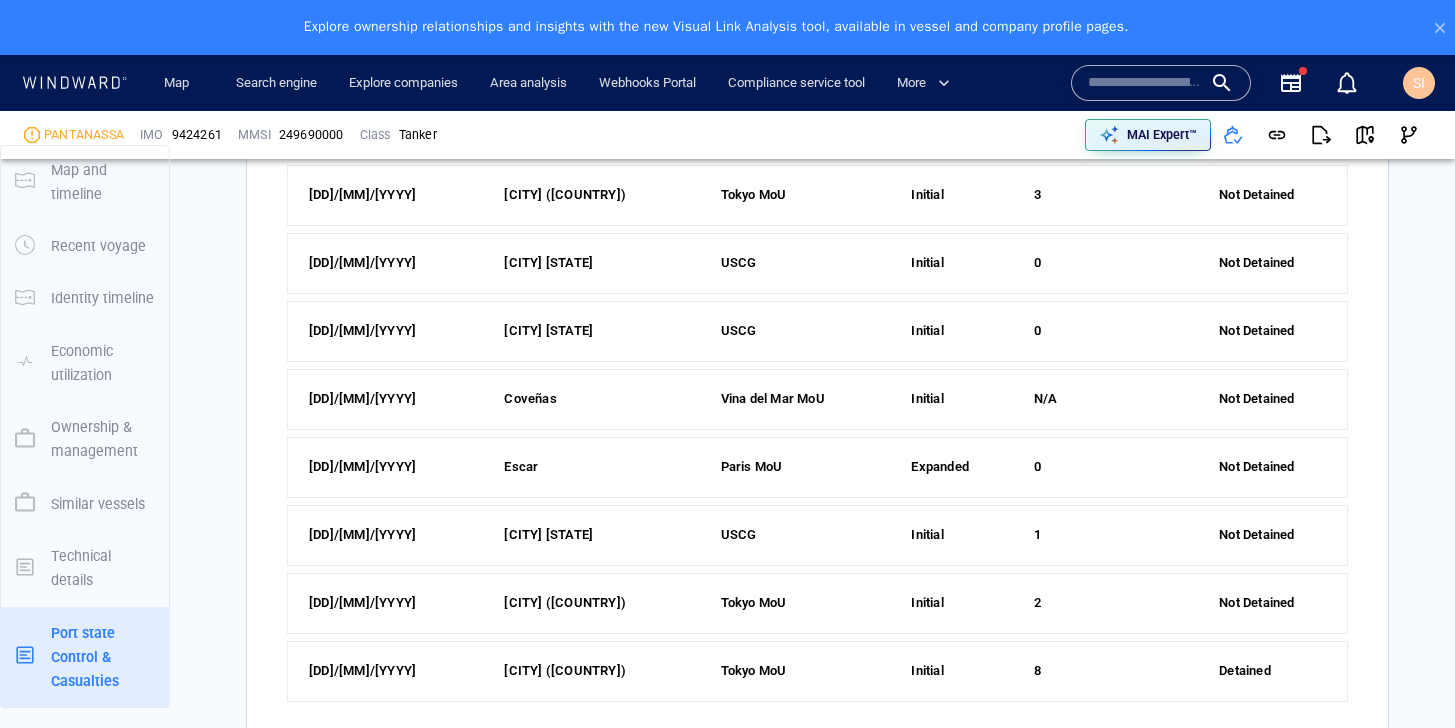 scroll, scrollTop: 9271, scrollLeft: 0, axis: vertical 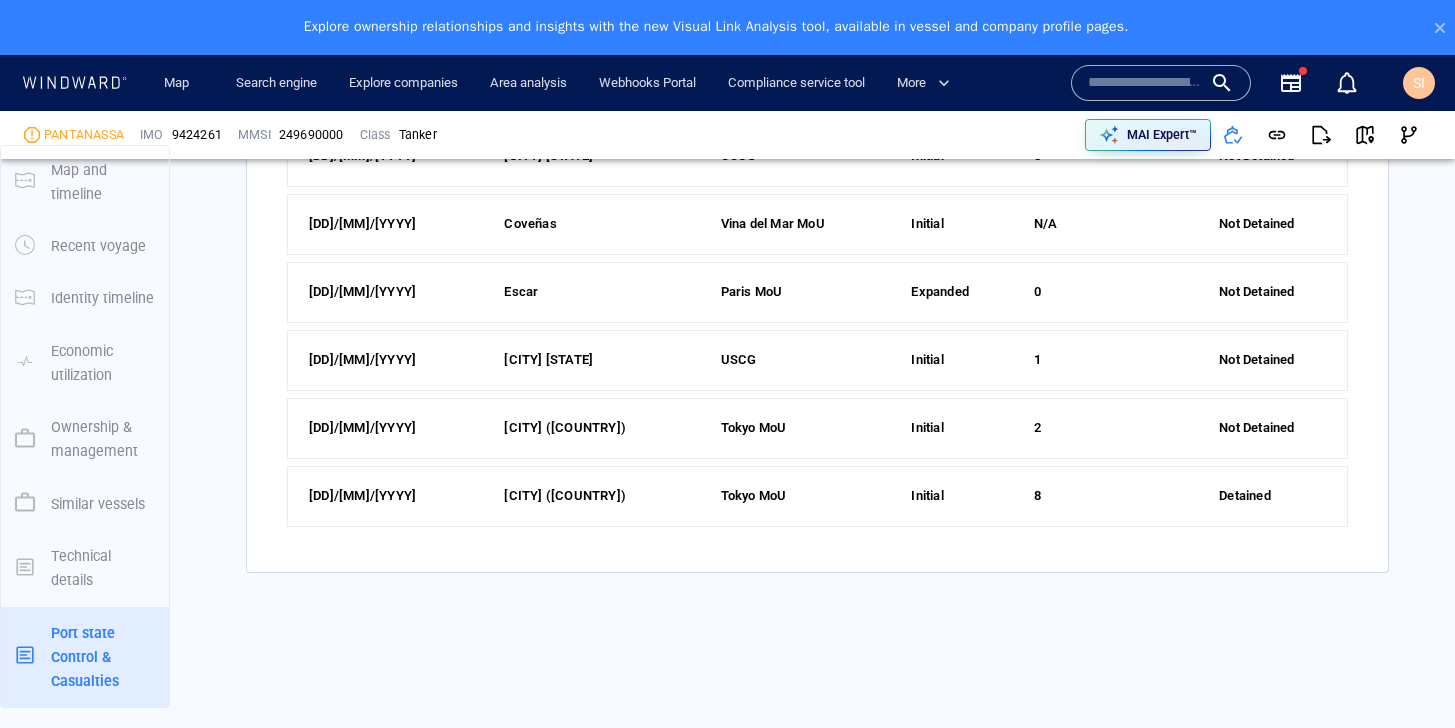 click on "Tokyo MoU" at bounding box center (803, 496) 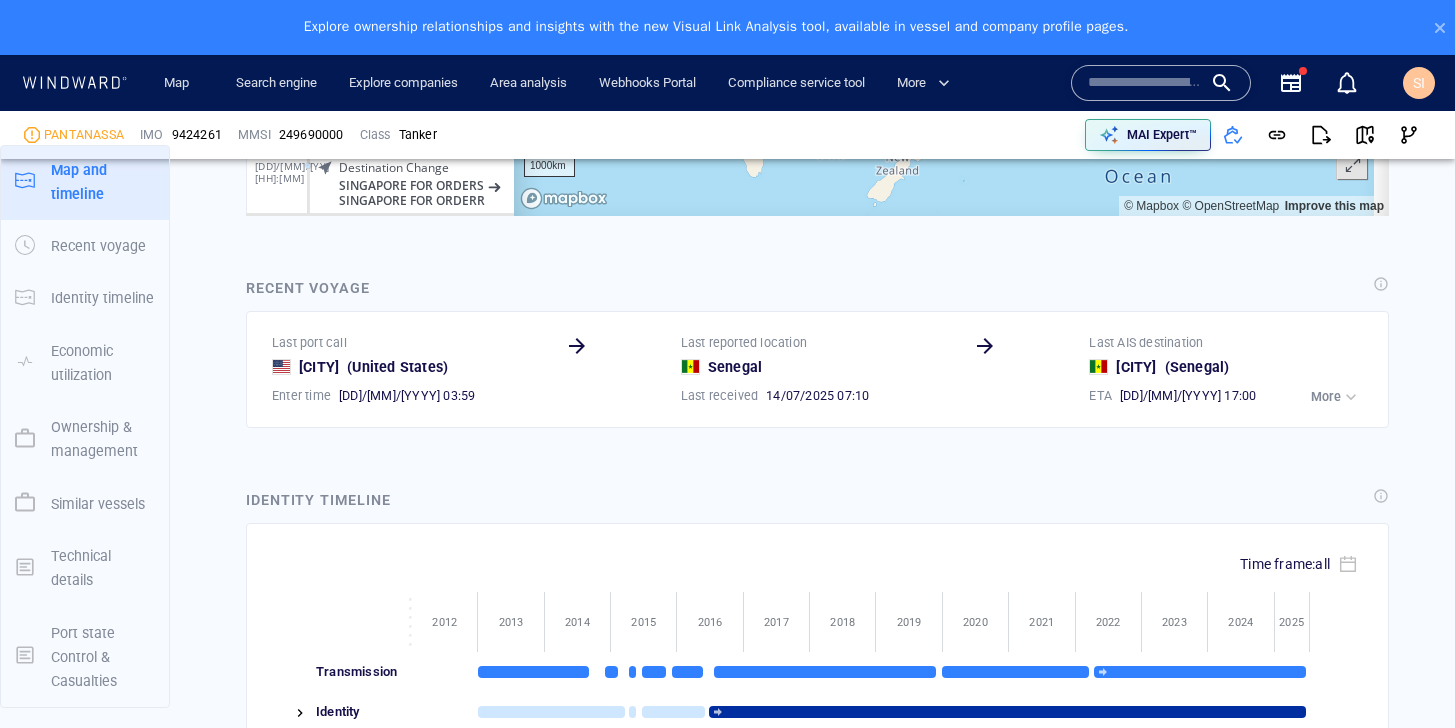 scroll, scrollTop: 5234, scrollLeft: 0, axis: vertical 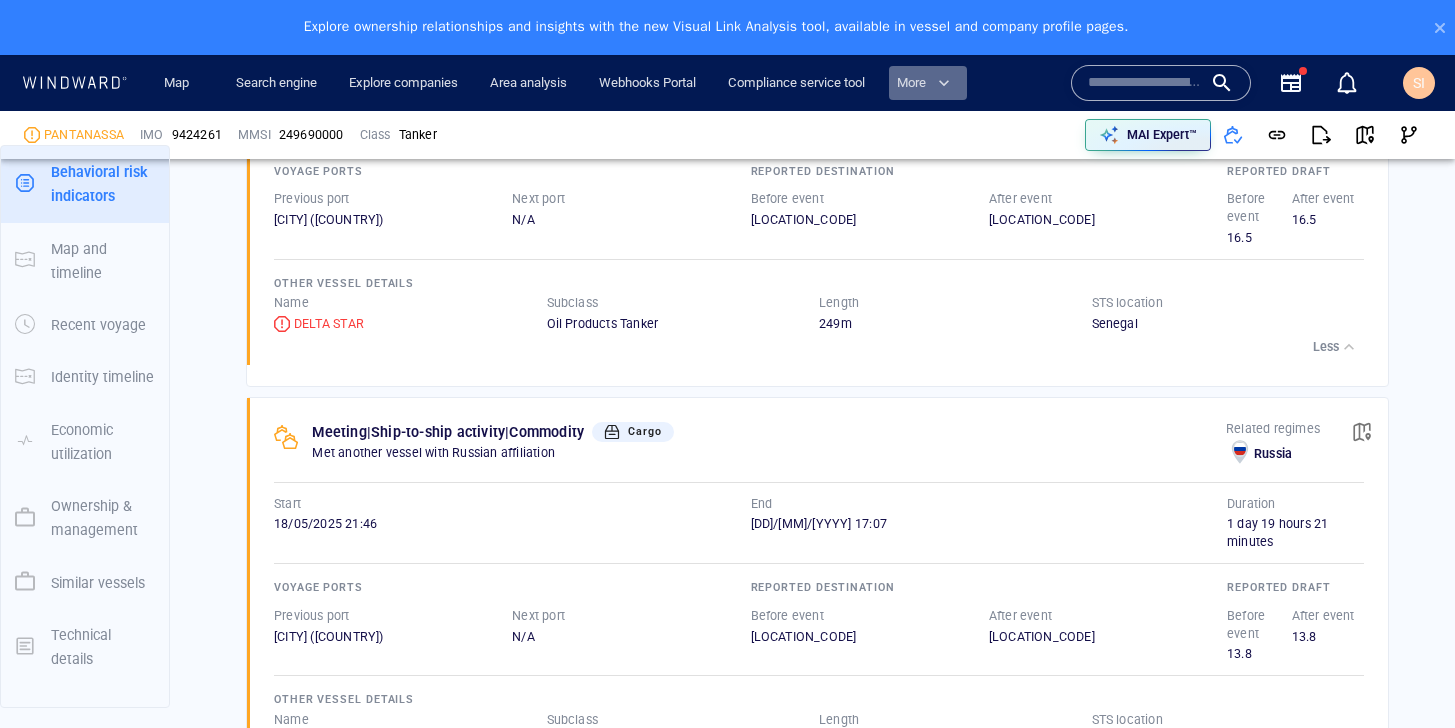 click on "More" at bounding box center [928, 83] 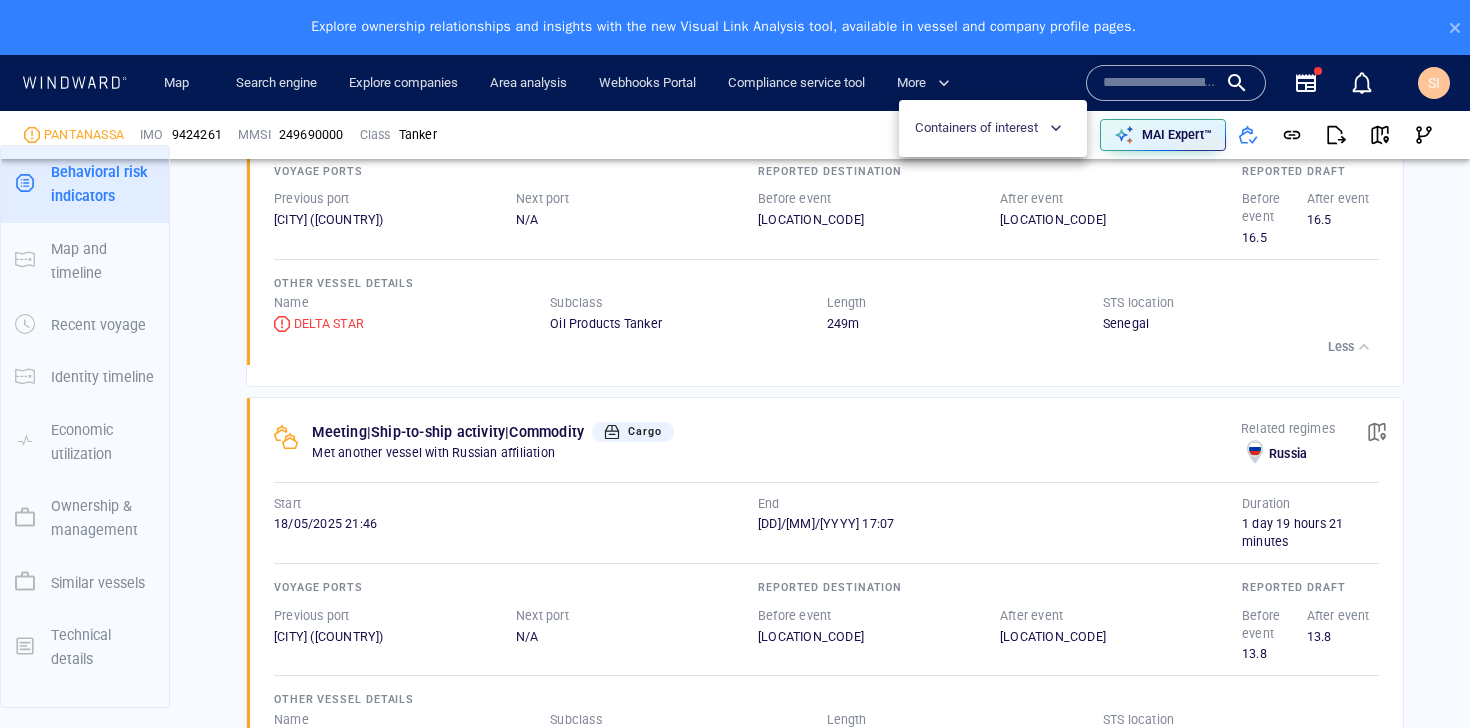 click at bounding box center (735, 364) 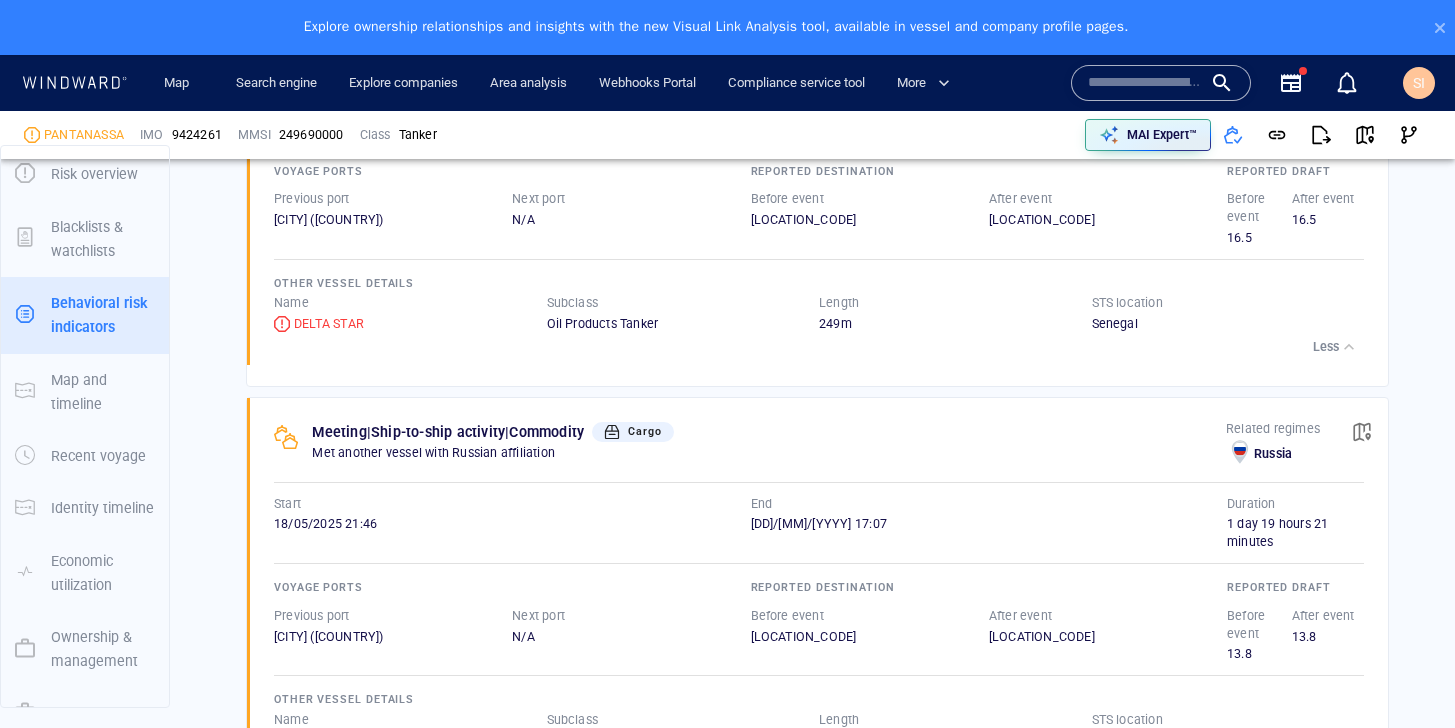 scroll, scrollTop: 0, scrollLeft: 0, axis: both 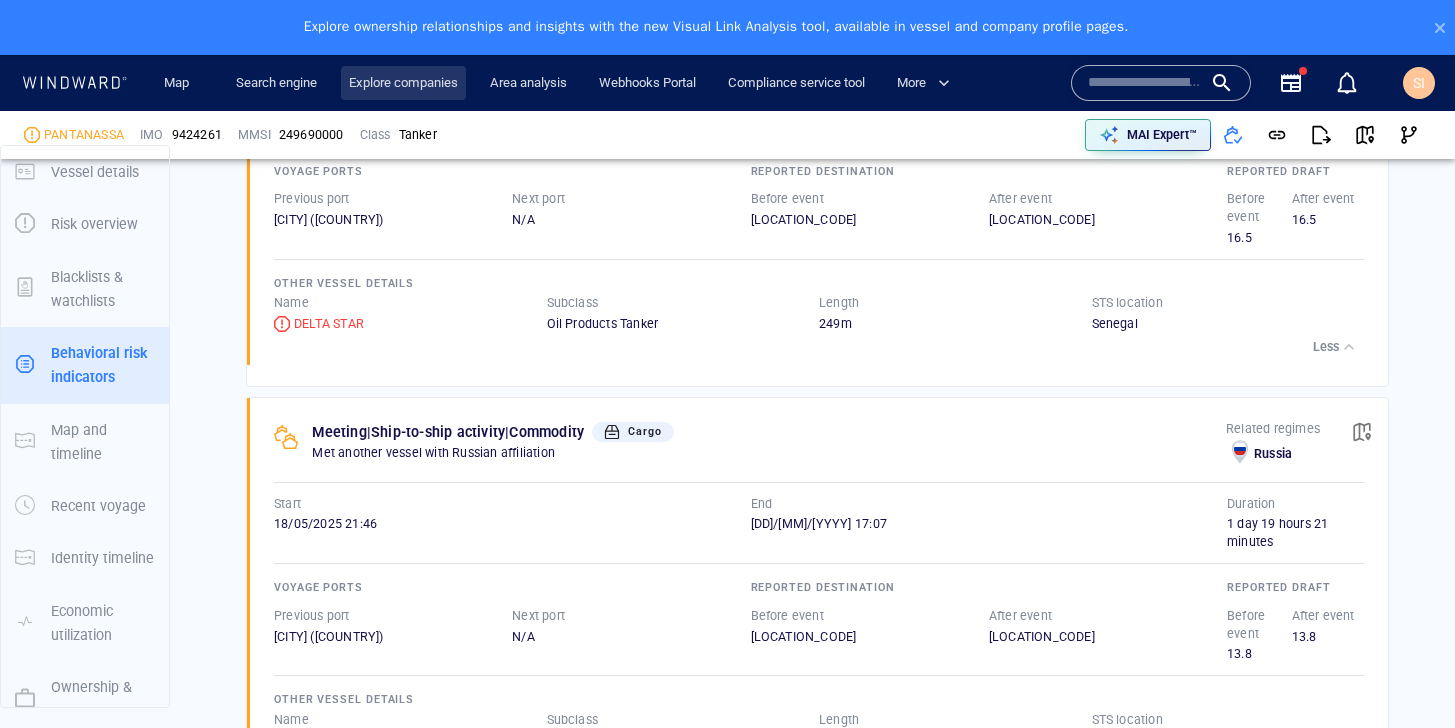 click on "Explore companies" at bounding box center [403, 83] 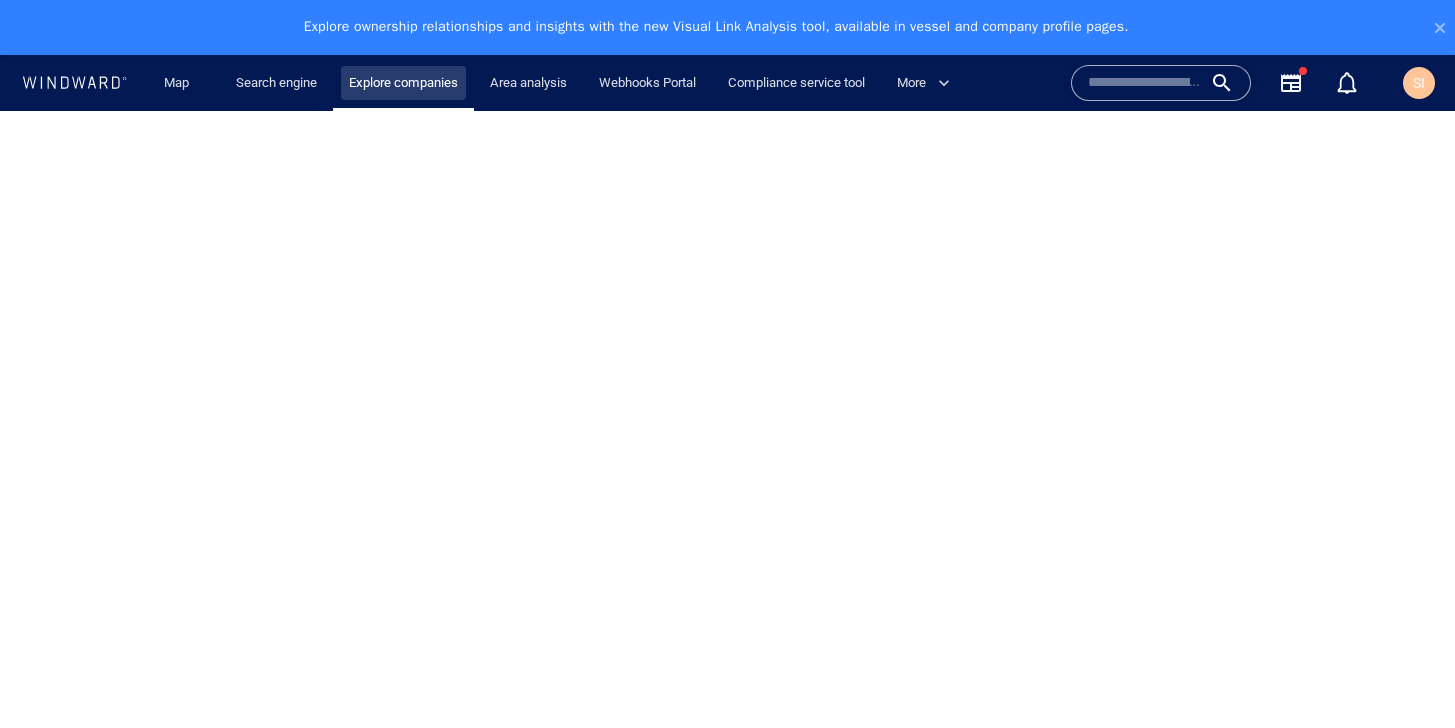 scroll, scrollTop: 0, scrollLeft: 0, axis: both 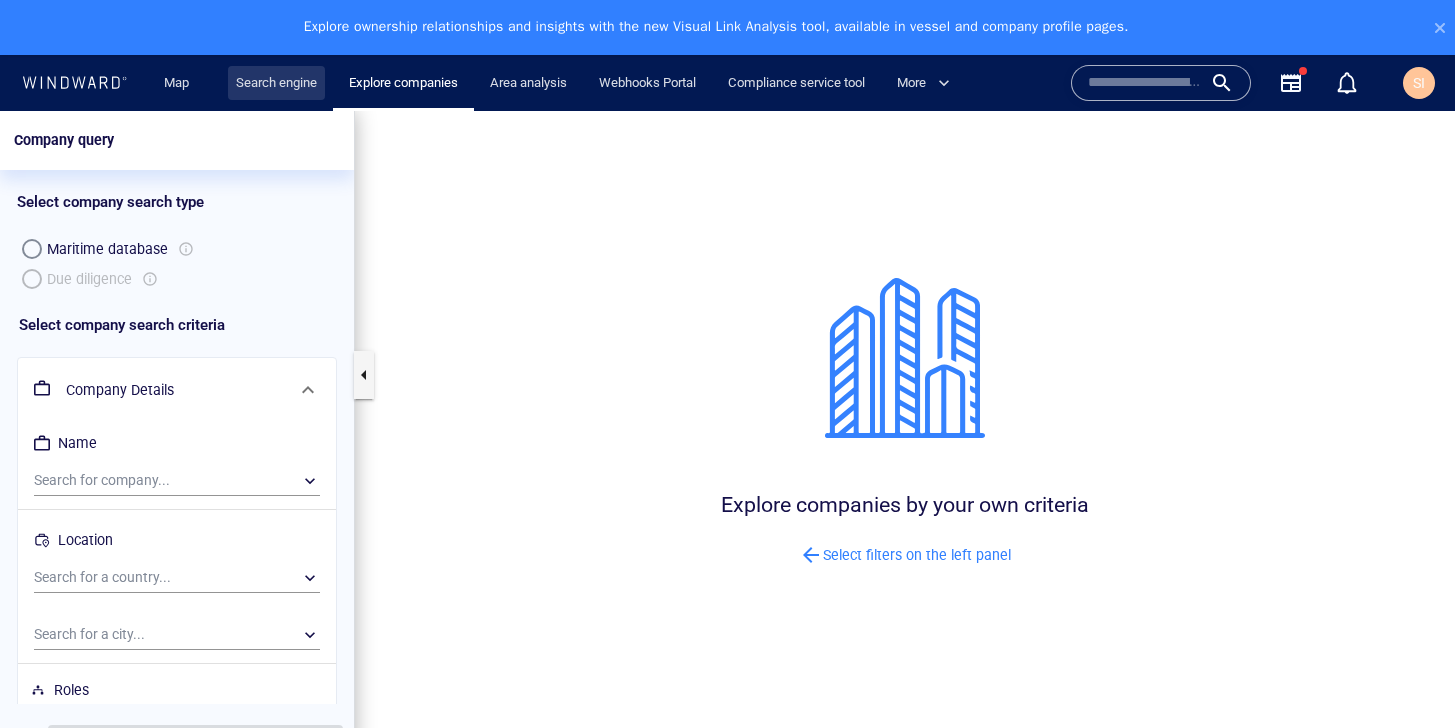 click on "Search engine" at bounding box center [276, 83] 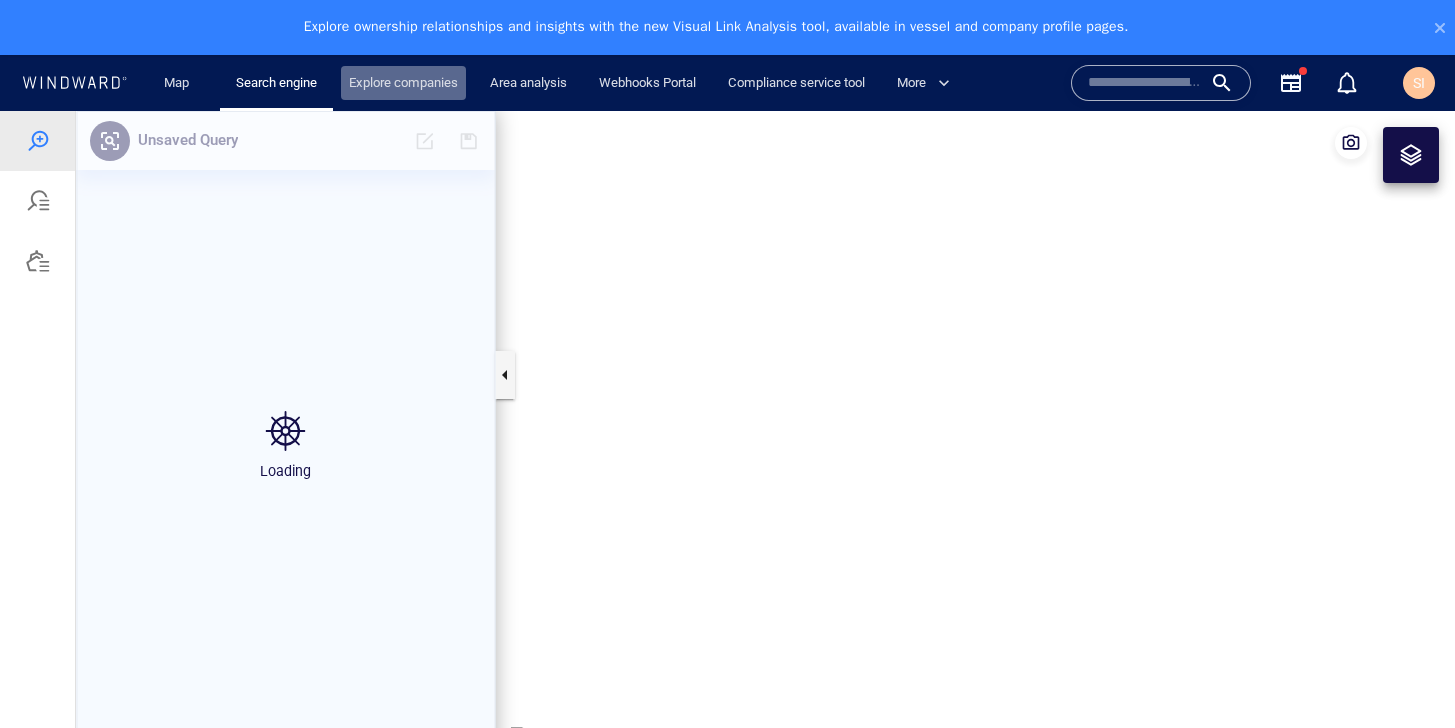 click on "Explore companies" at bounding box center (403, 83) 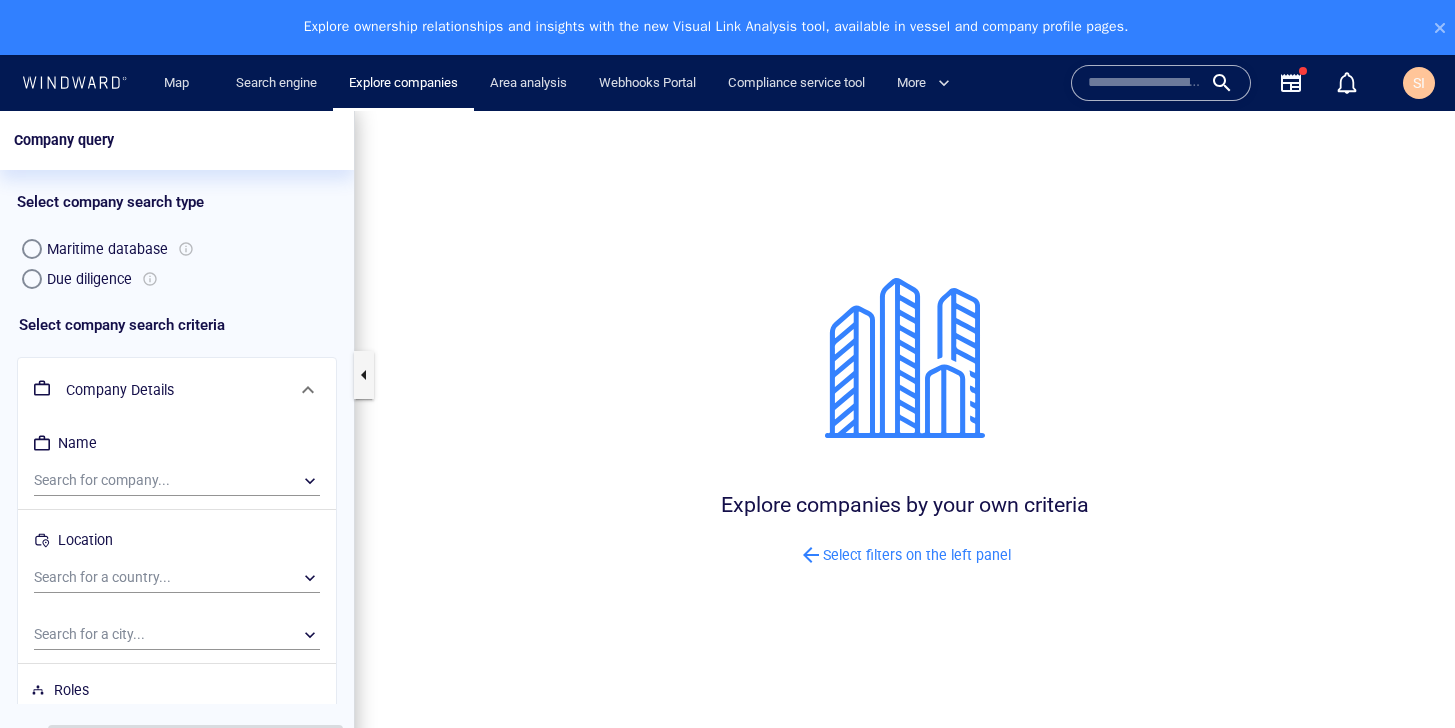 click on "Due diligence" at bounding box center [89, 279] 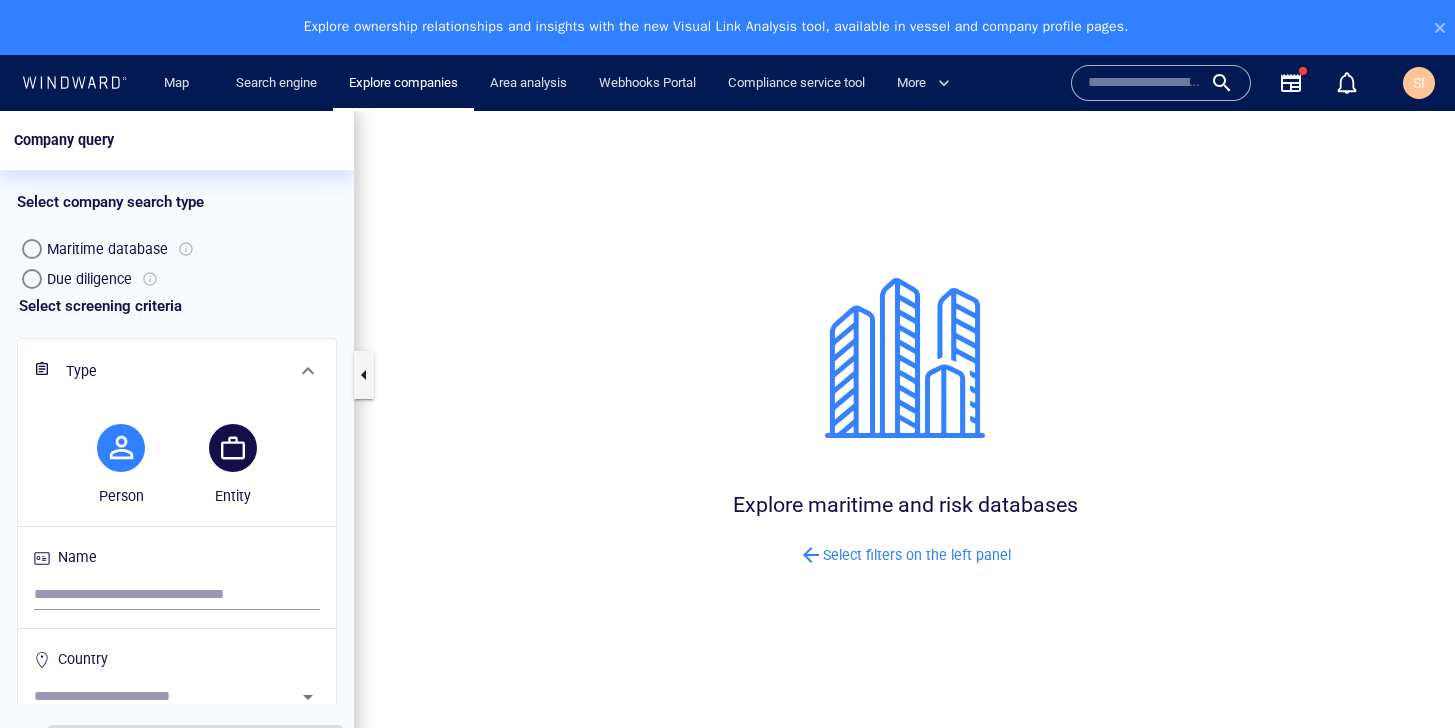 scroll, scrollTop: 61, scrollLeft: 0, axis: vertical 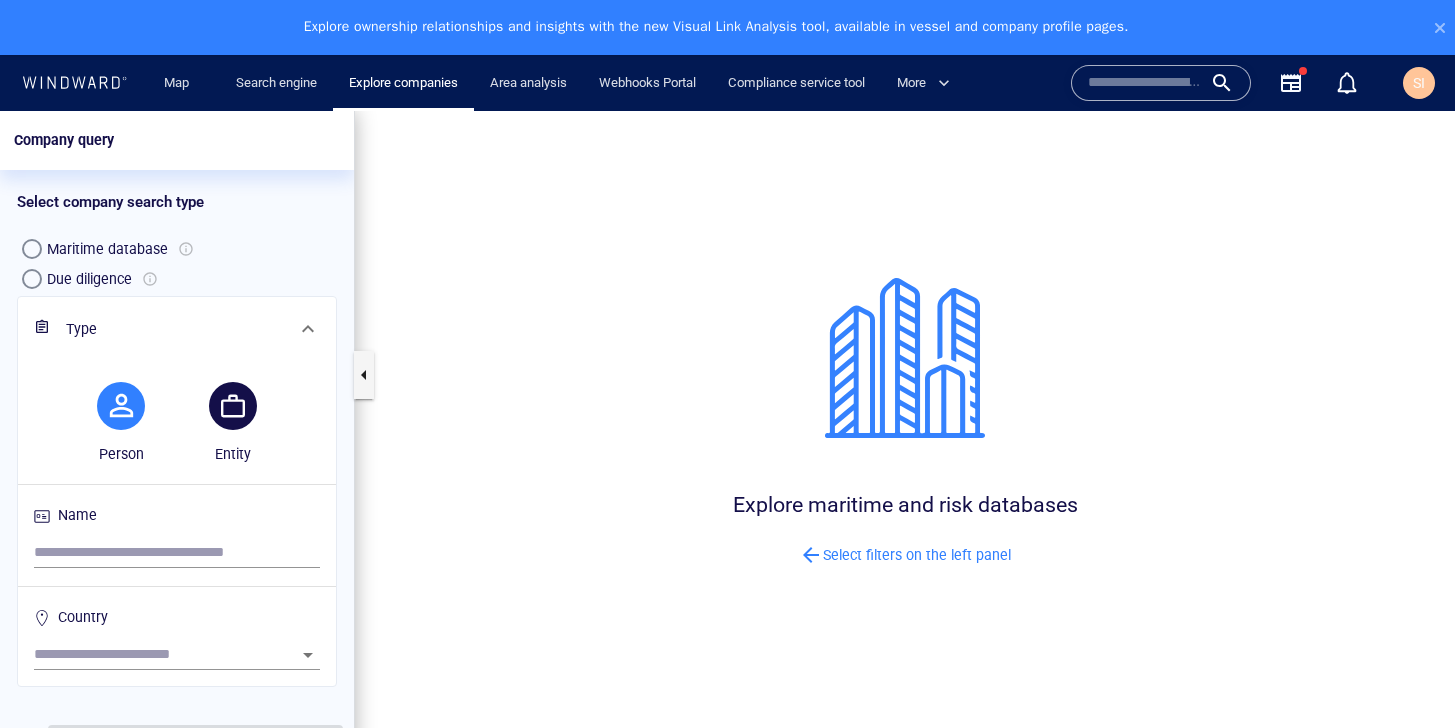 click at bounding box center (233, 406) 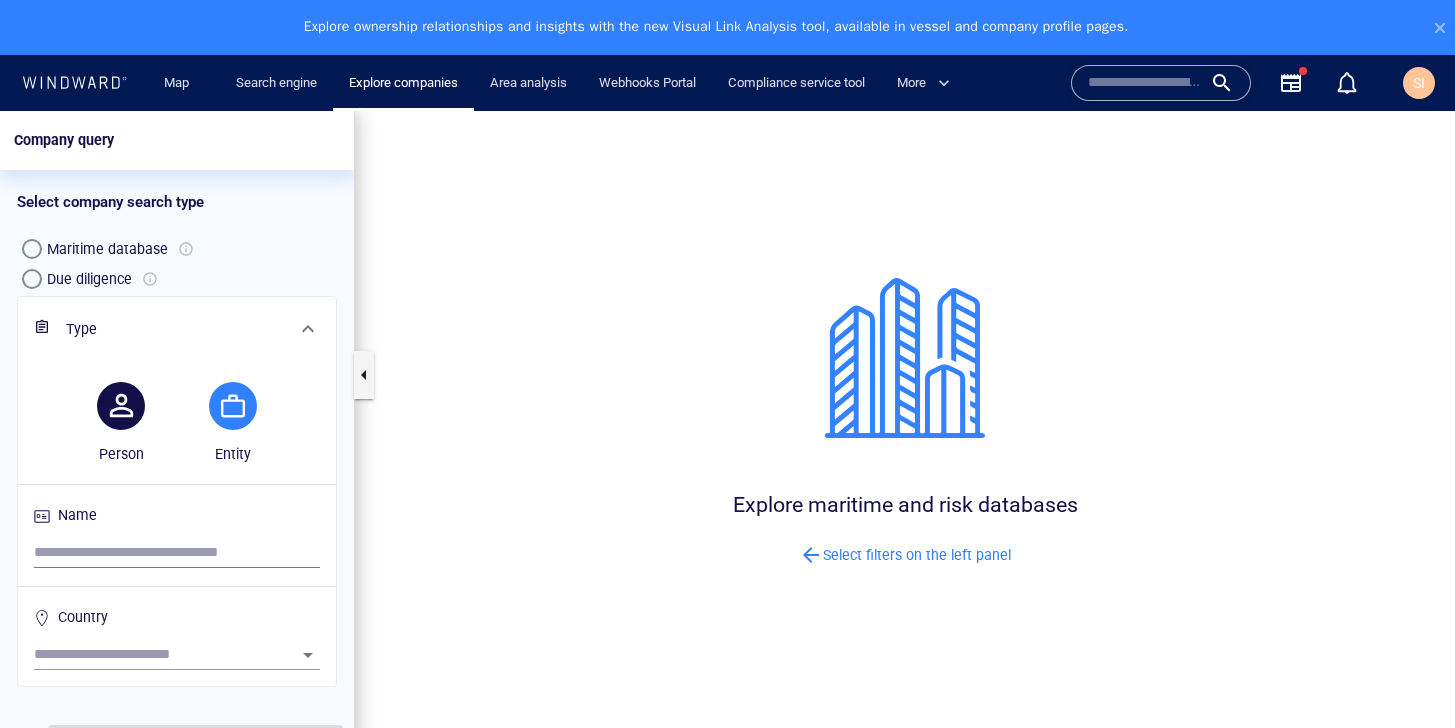 click at bounding box center [177, 553] 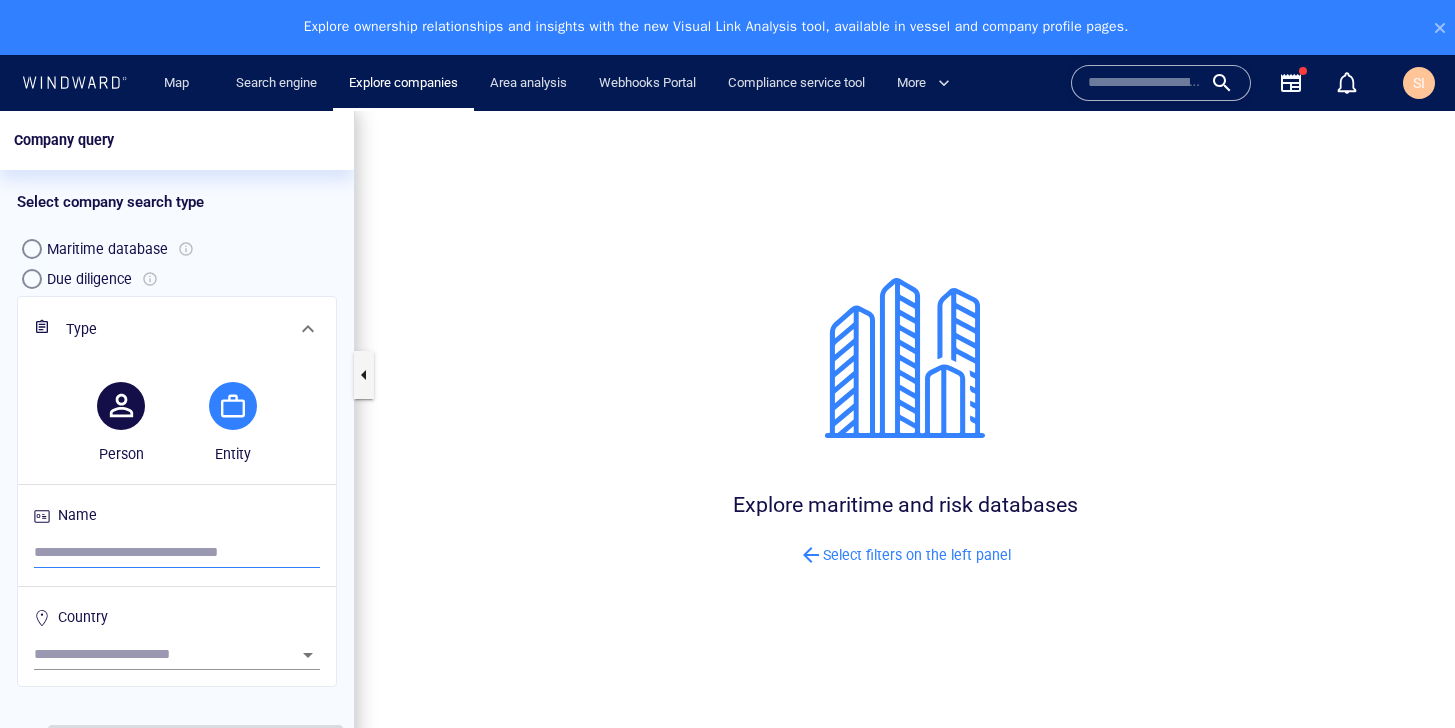 click on "Maritime database" at bounding box center (177, 249) 